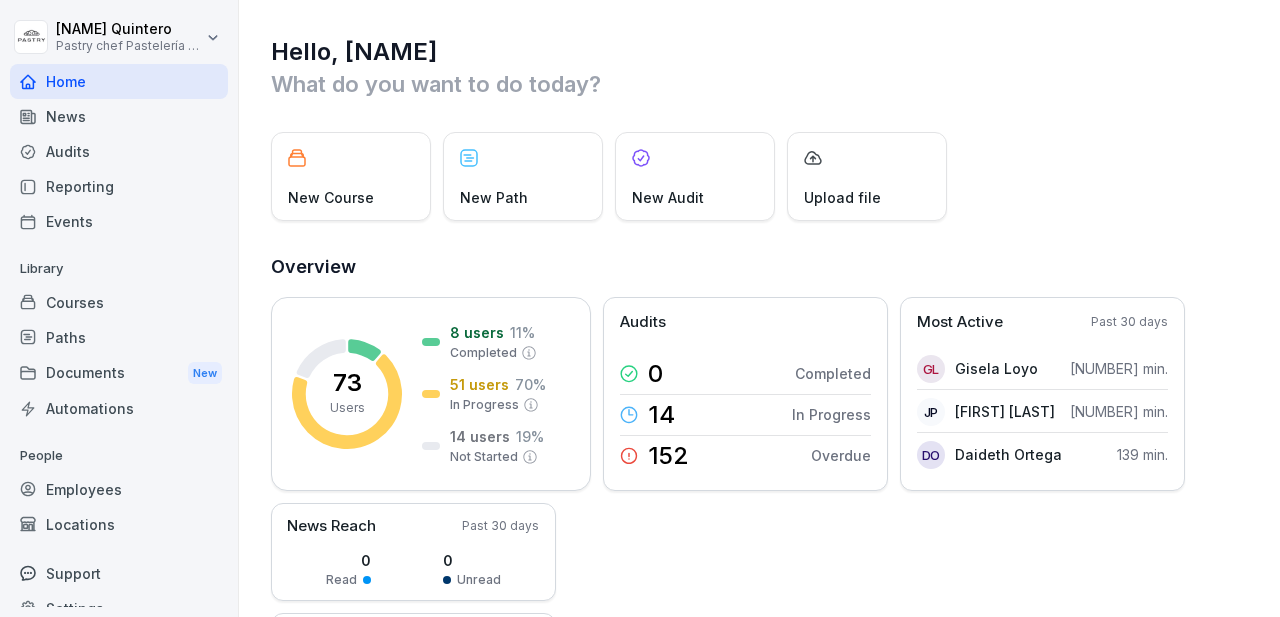 scroll, scrollTop: 0, scrollLeft: 0, axis: both 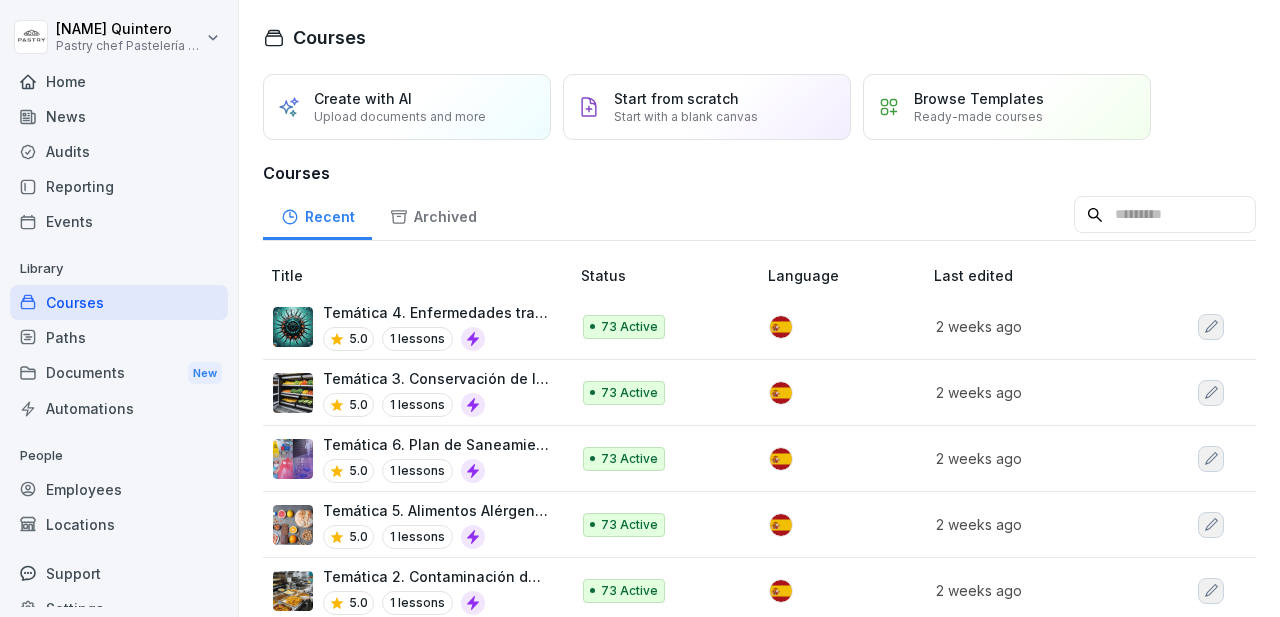 click on "Home" at bounding box center [119, 81] 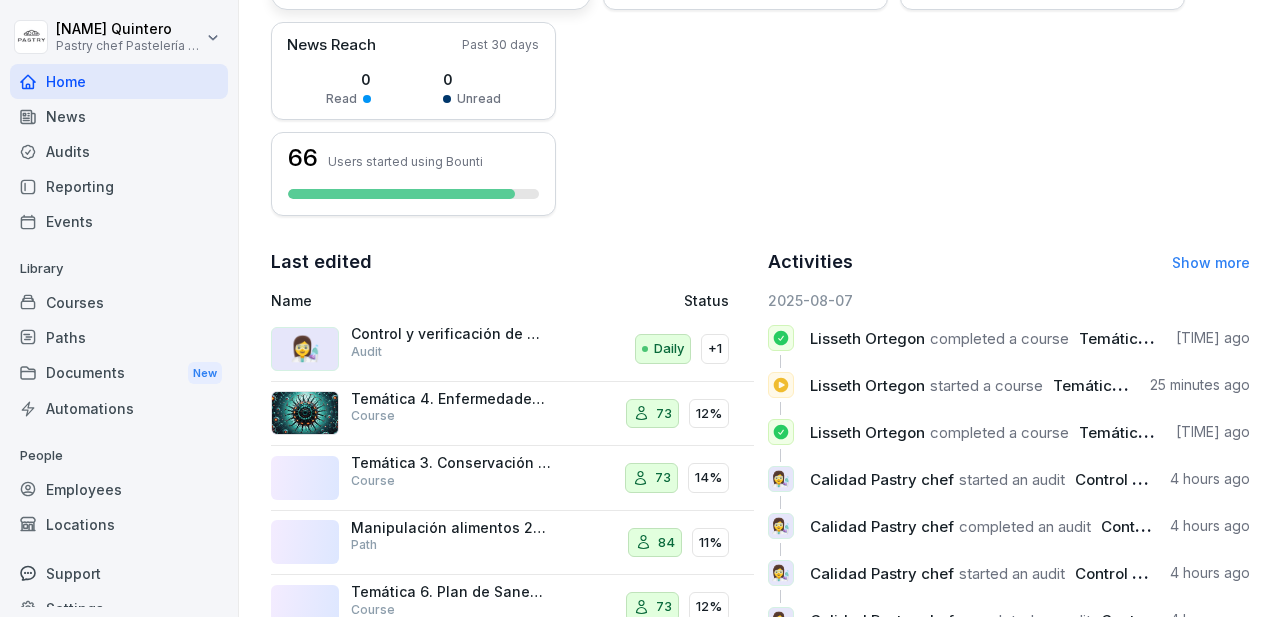 scroll, scrollTop: 604, scrollLeft: 0, axis: vertical 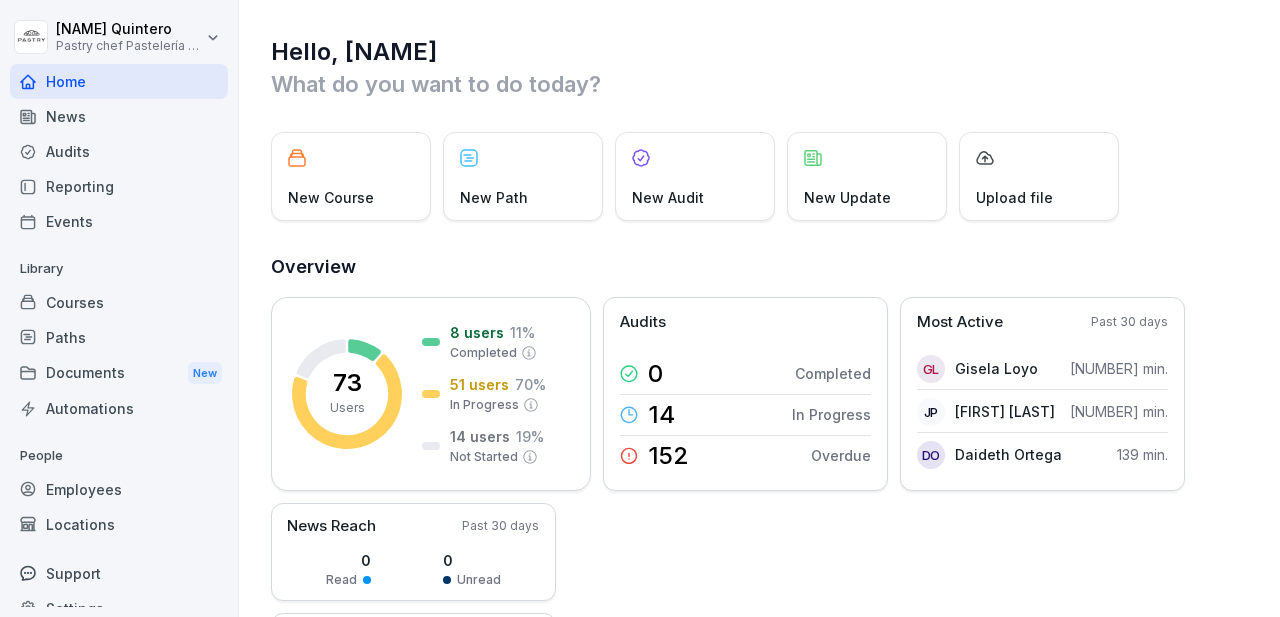 click on "Courses" at bounding box center [119, 302] 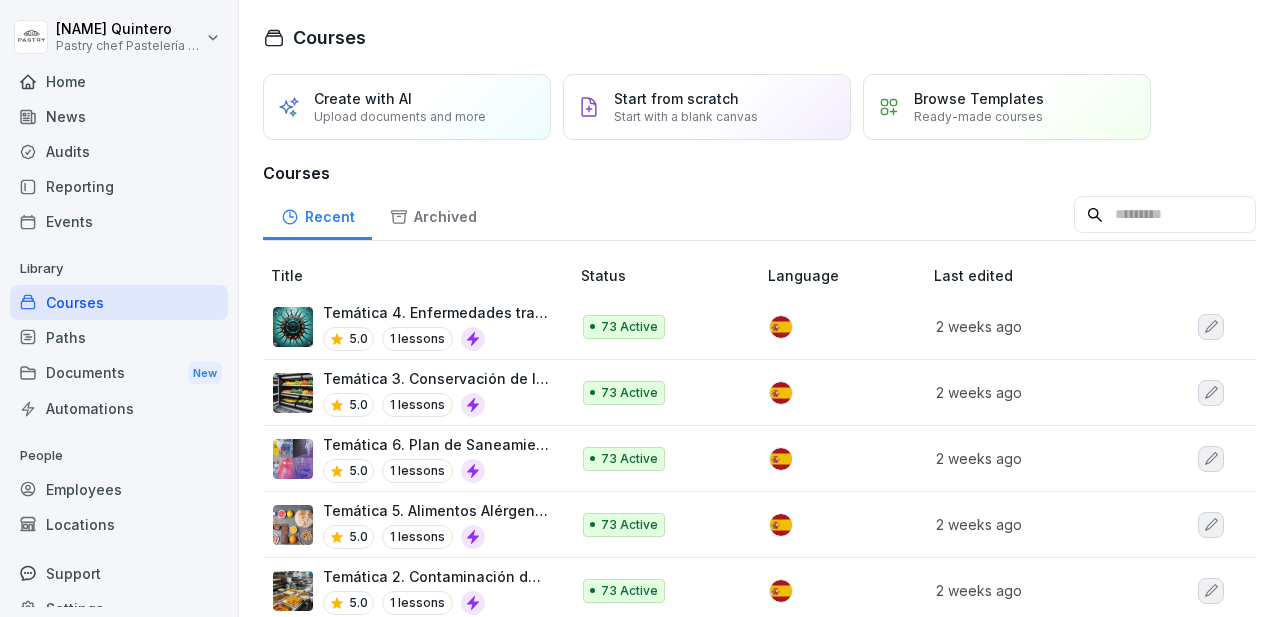 click on "Start from scratch Start with a blank canvas" at bounding box center [707, 107] 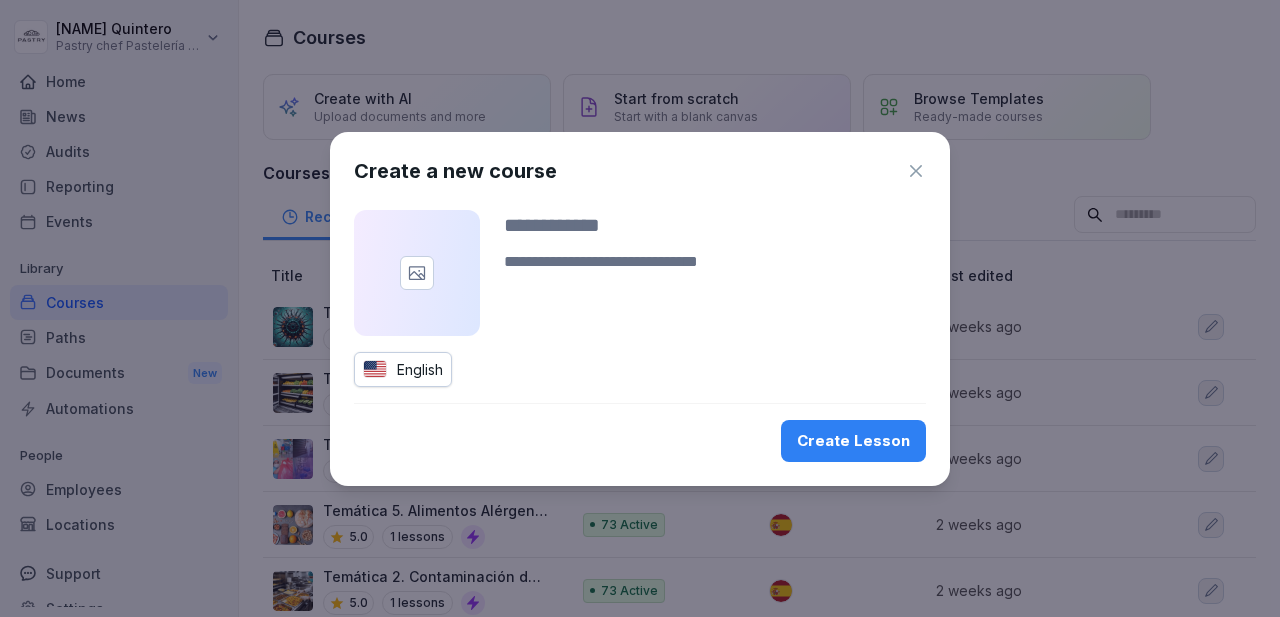 click on "English" at bounding box center [403, 369] 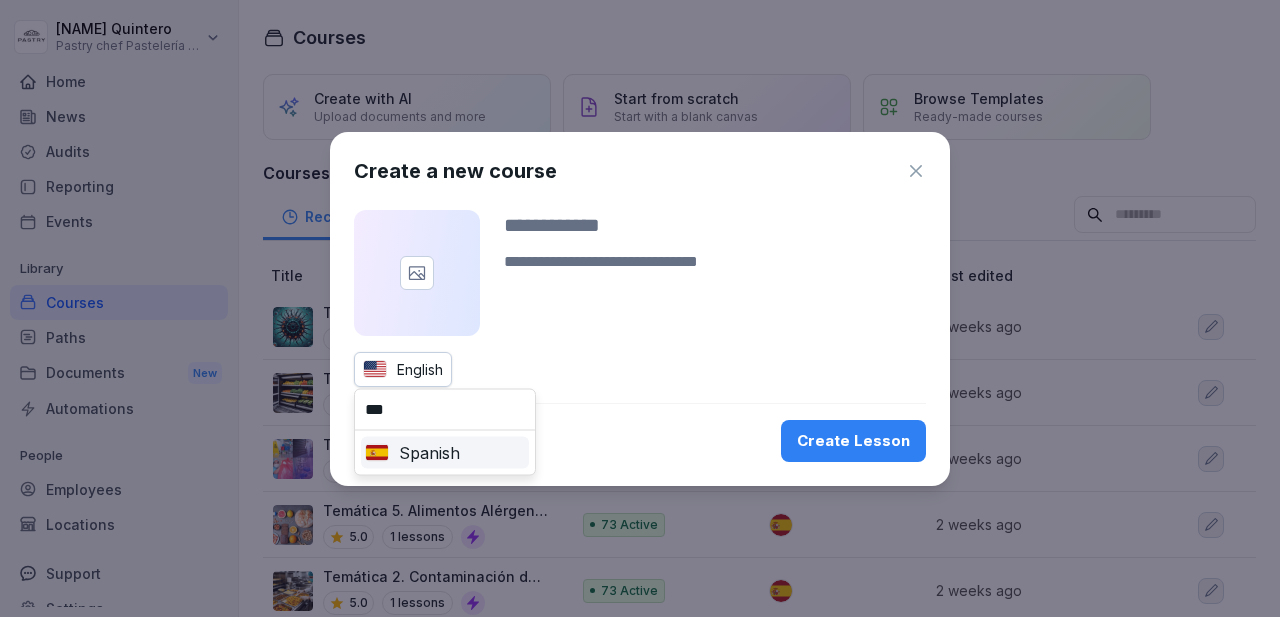 type on "***" 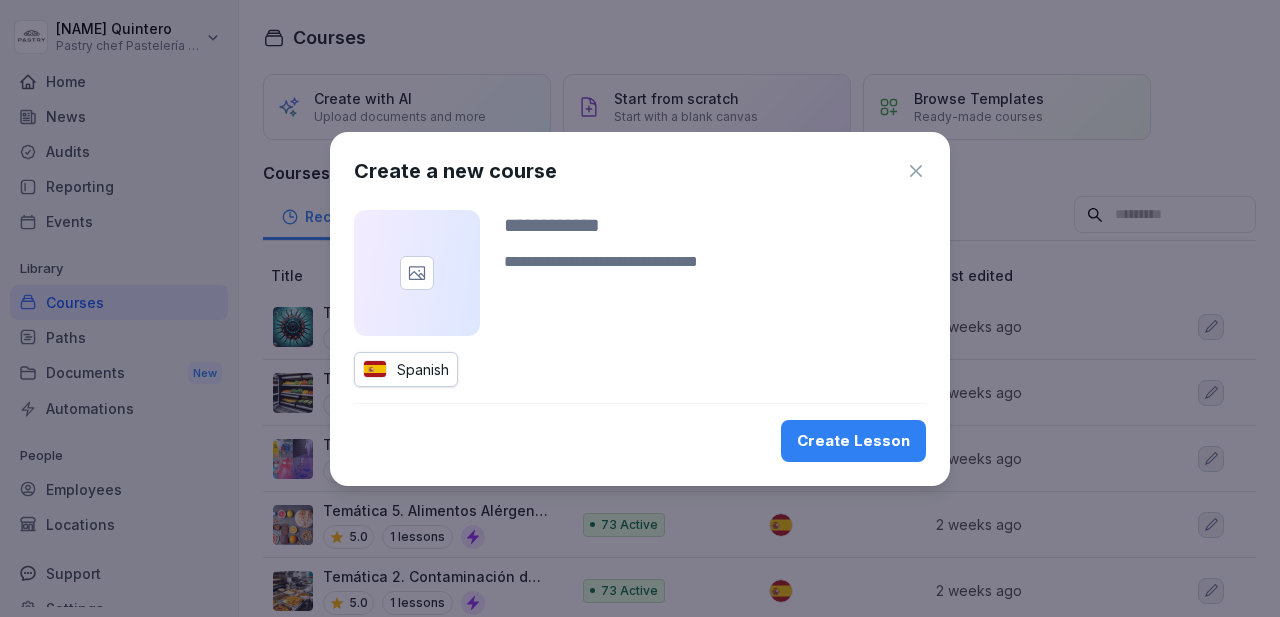 click at bounding box center [715, 225] 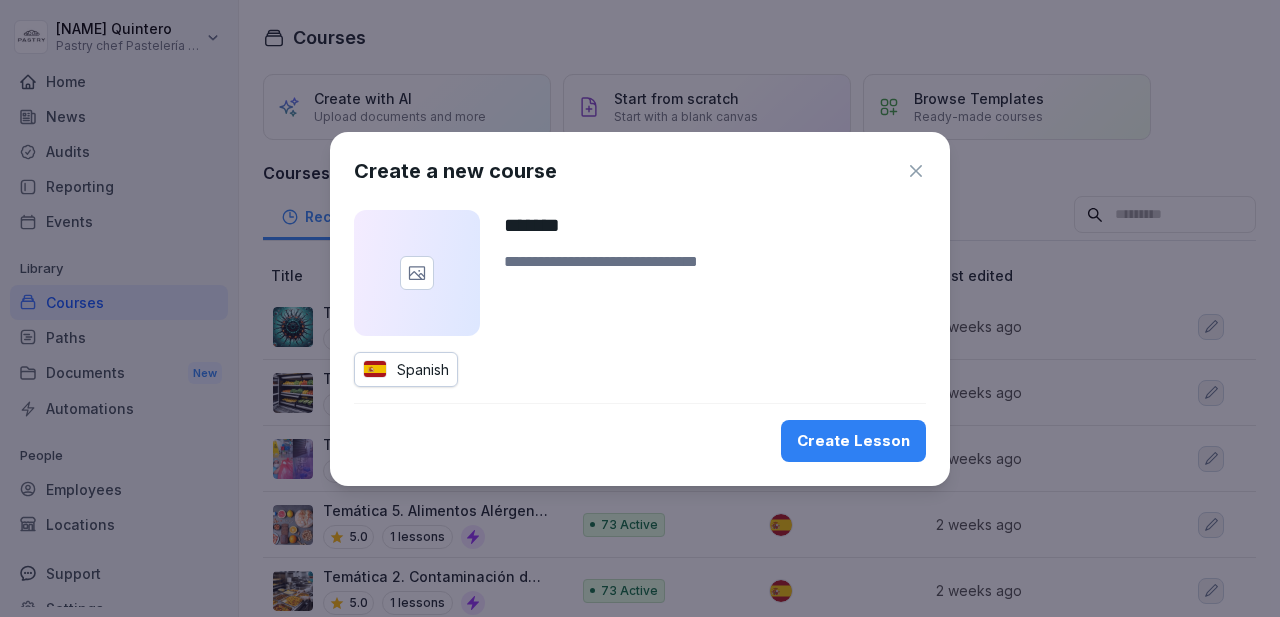 type on "*******" 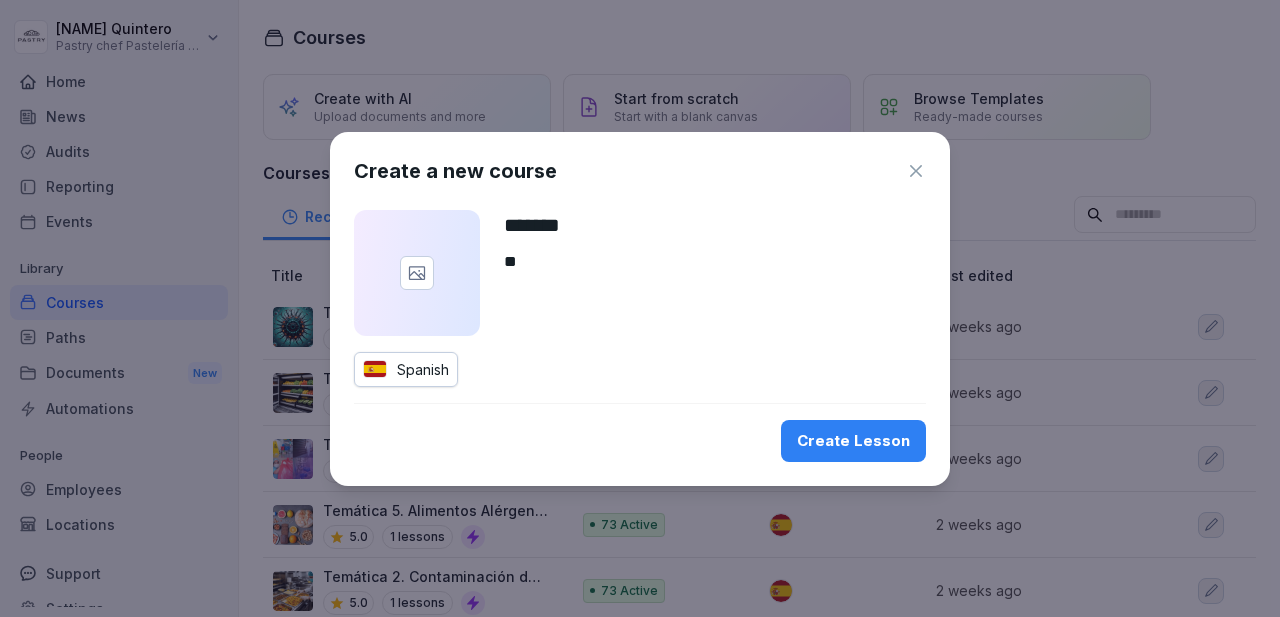 type on "*" 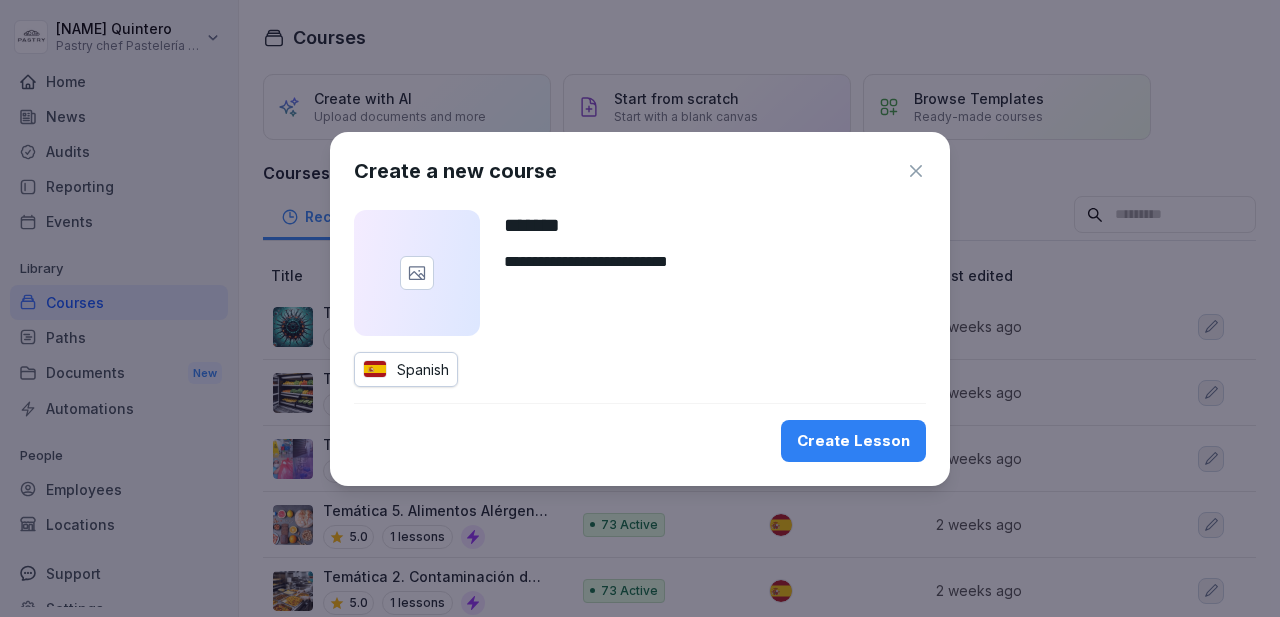 type on "**********" 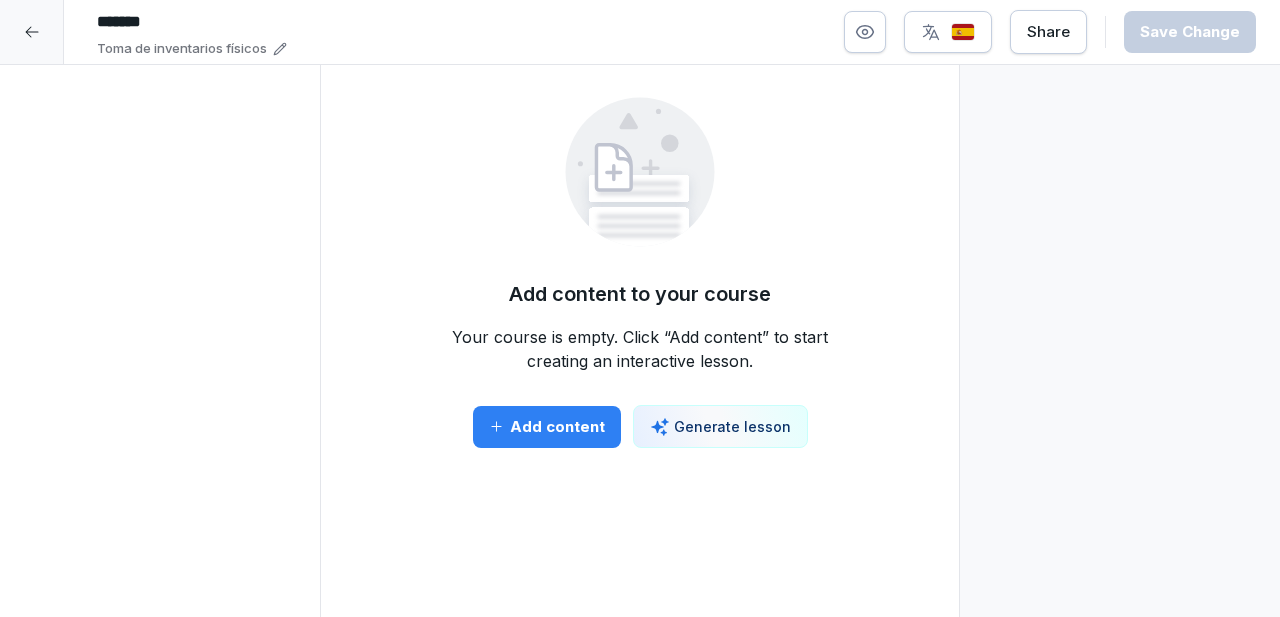 click on "Generate lesson" at bounding box center [732, 426] 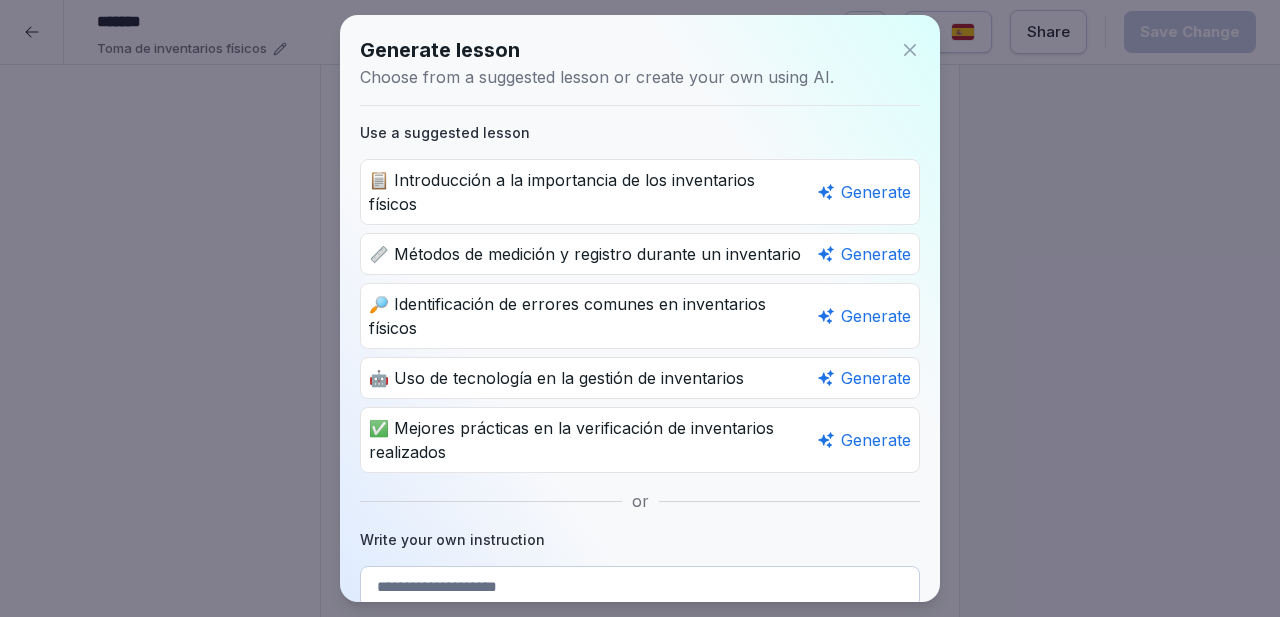 scroll, scrollTop: 288, scrollLeft: 0, axis: vertical 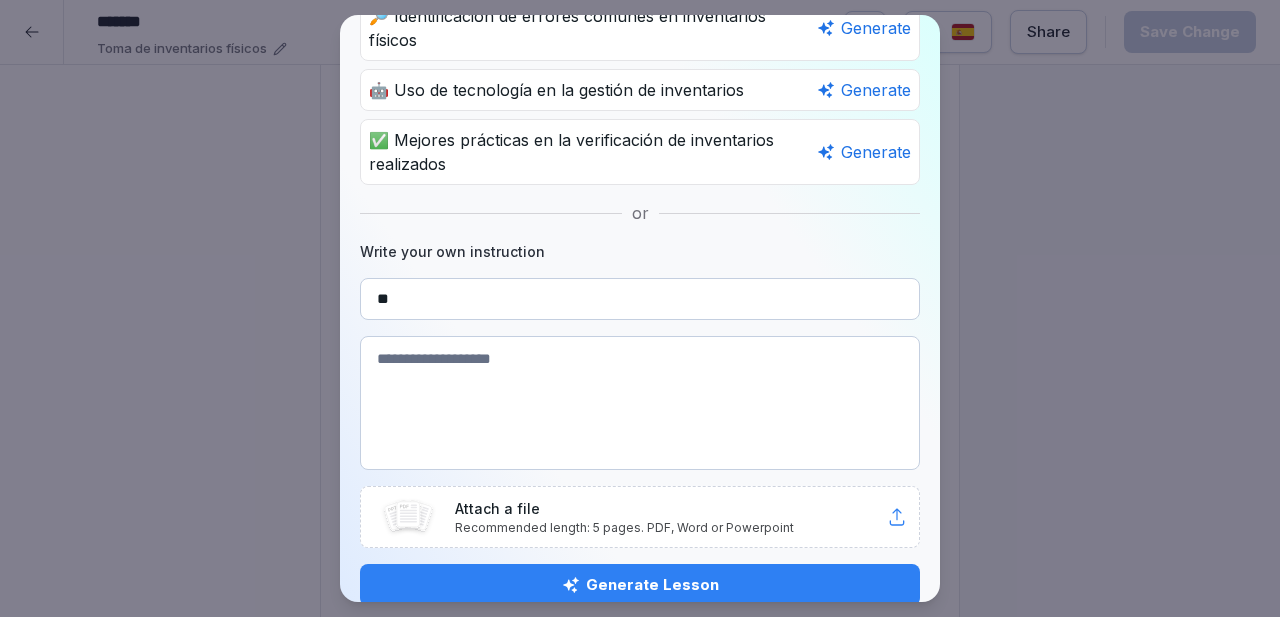 type on "*" 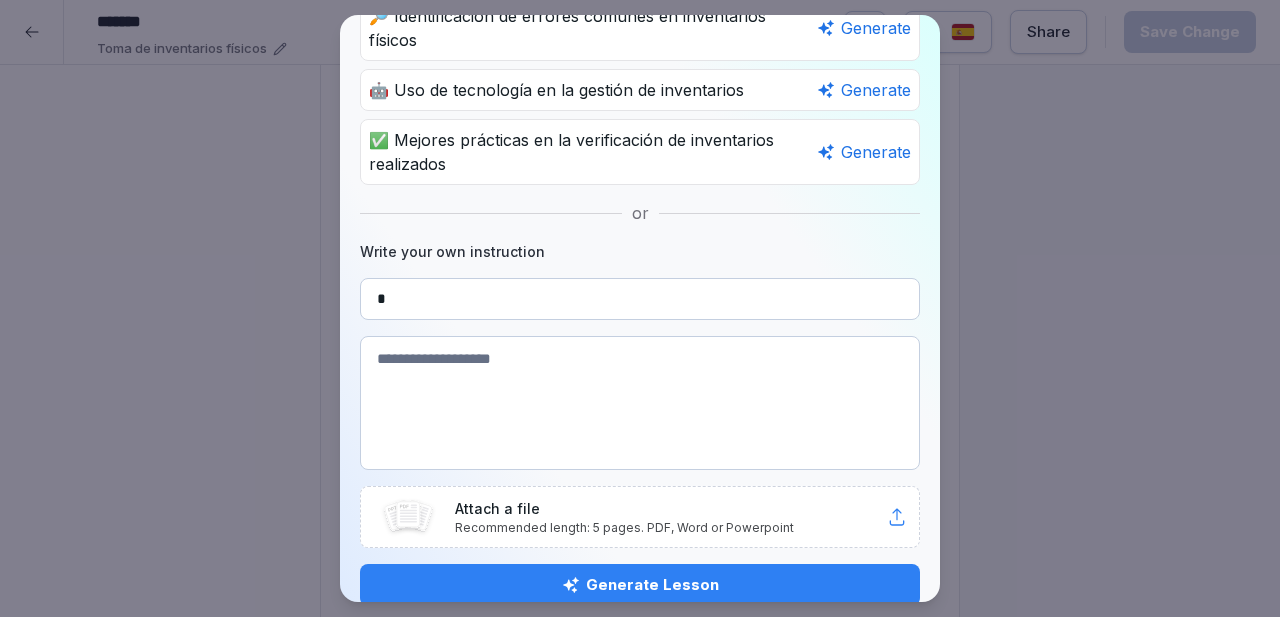 type 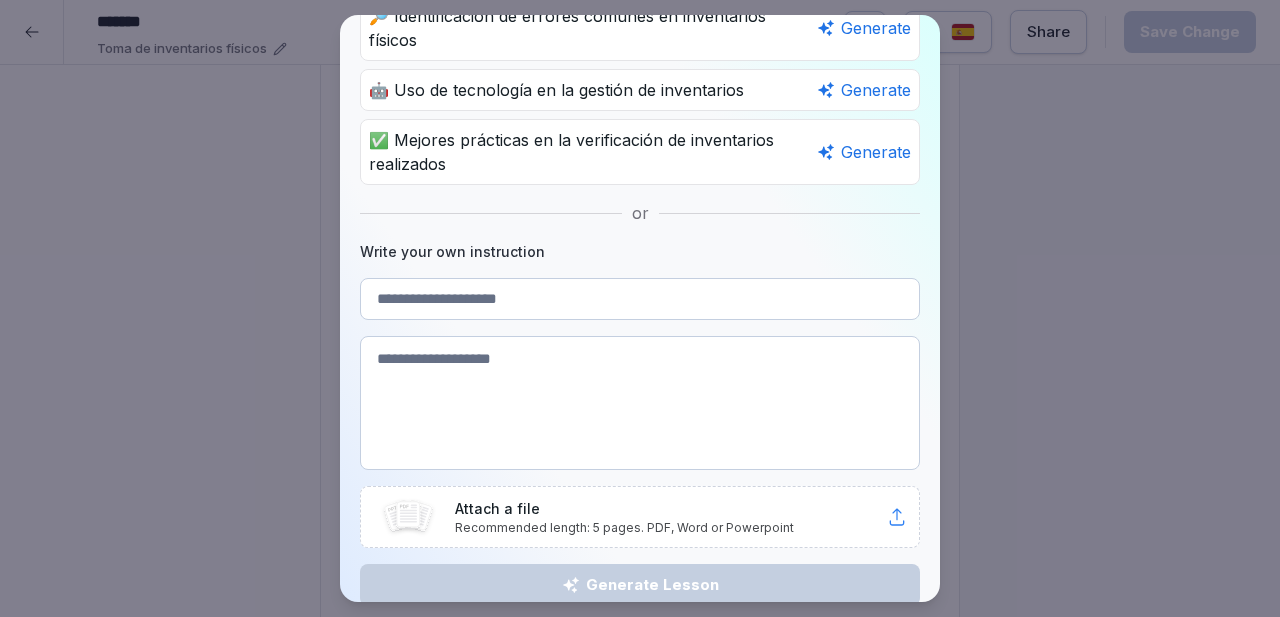click on "Recommended length: 5 pages. PDF, Word or Powerpoint" at bounding box center (671, 528) 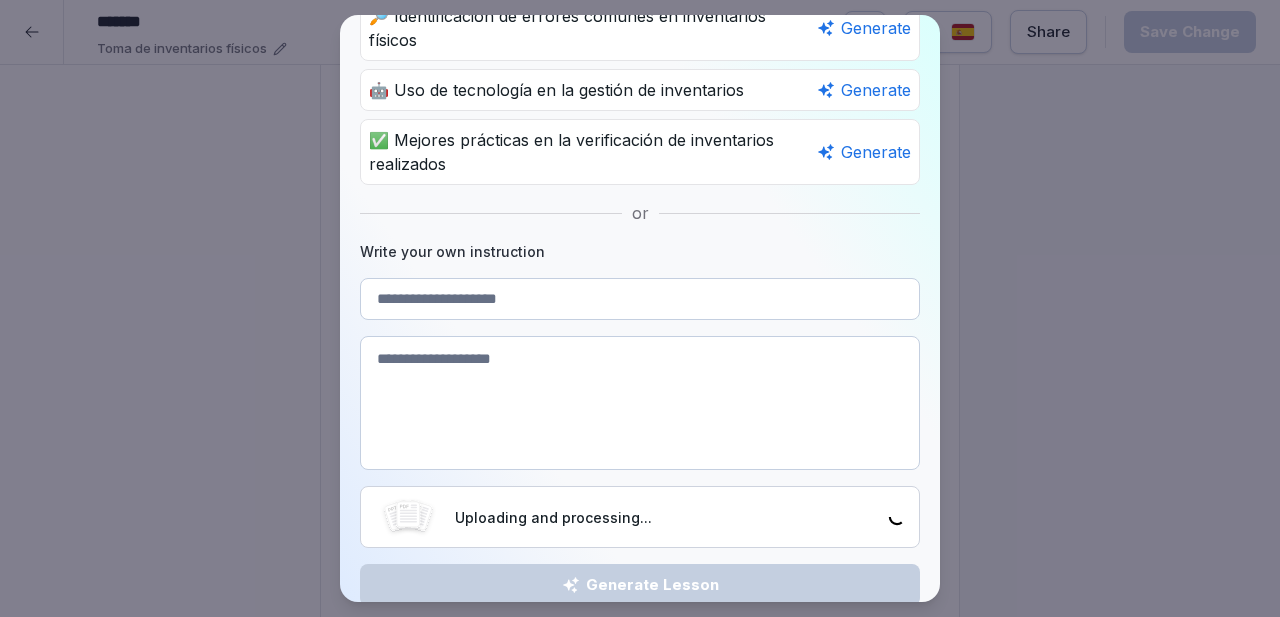 click at bounding box center [640, 299] 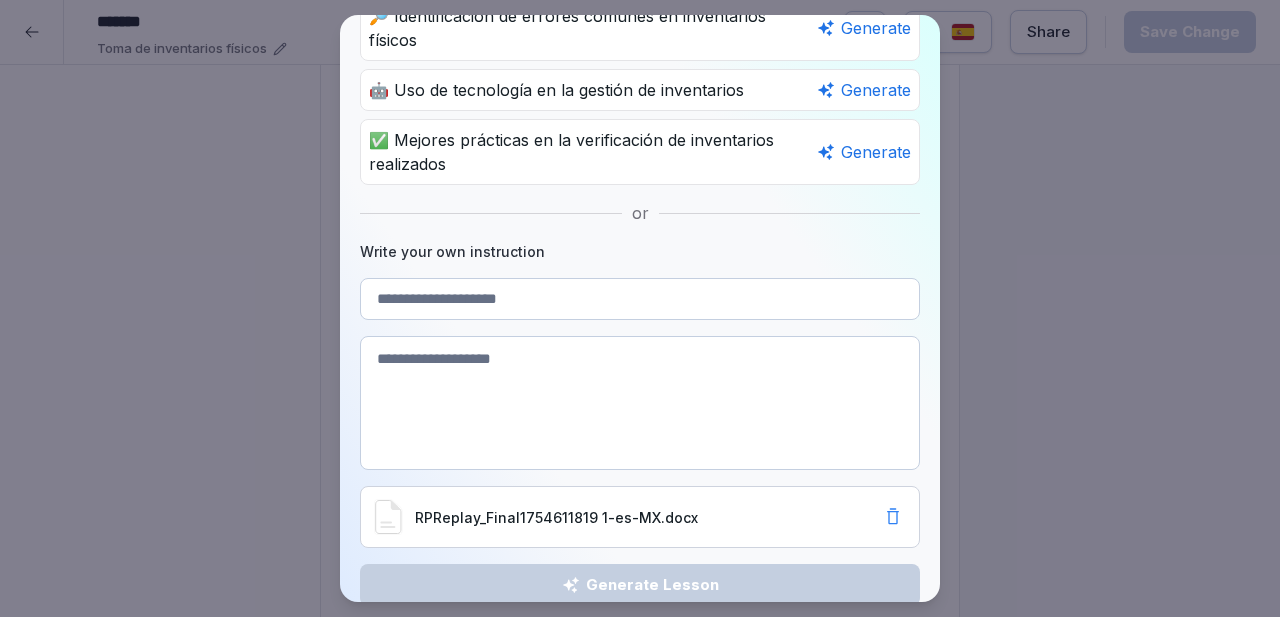 paste on "**********" 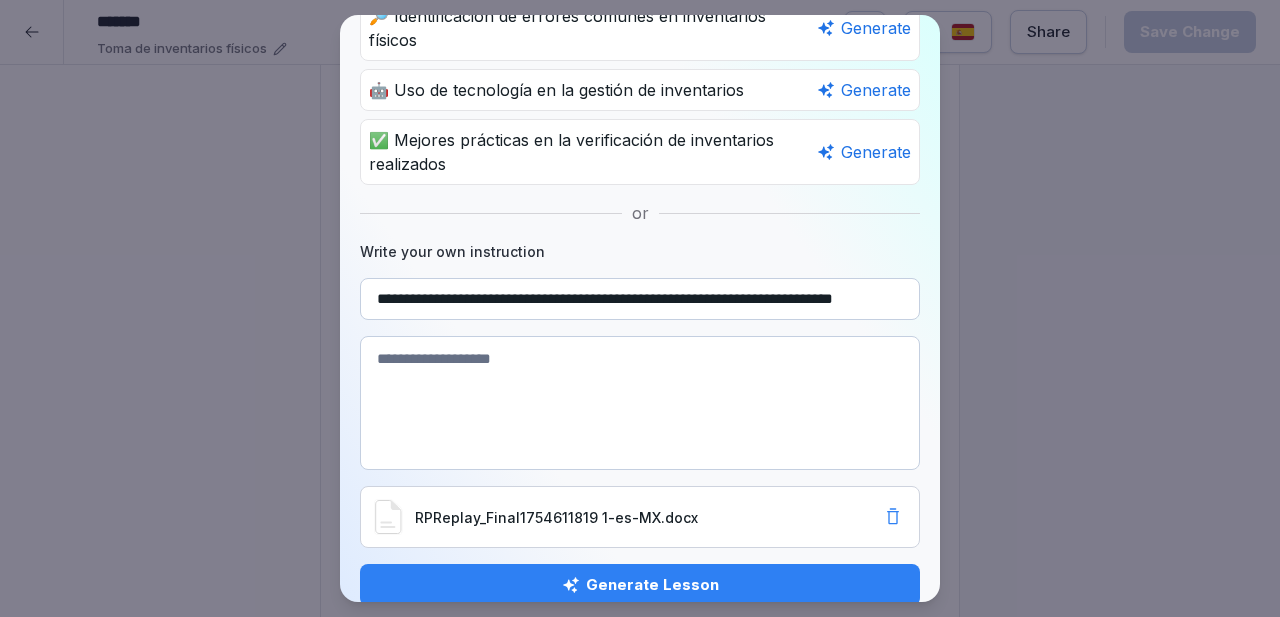 scroll, scrollTop: 0, scrollLeft: 0, axis: both 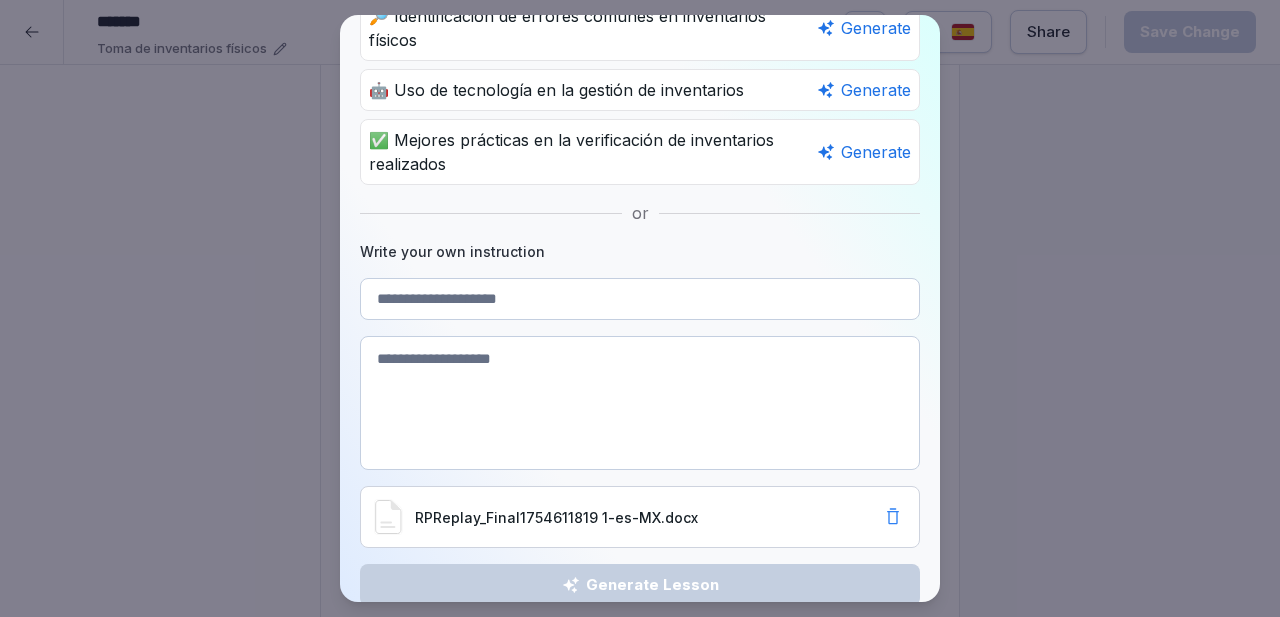 paste on "**********" 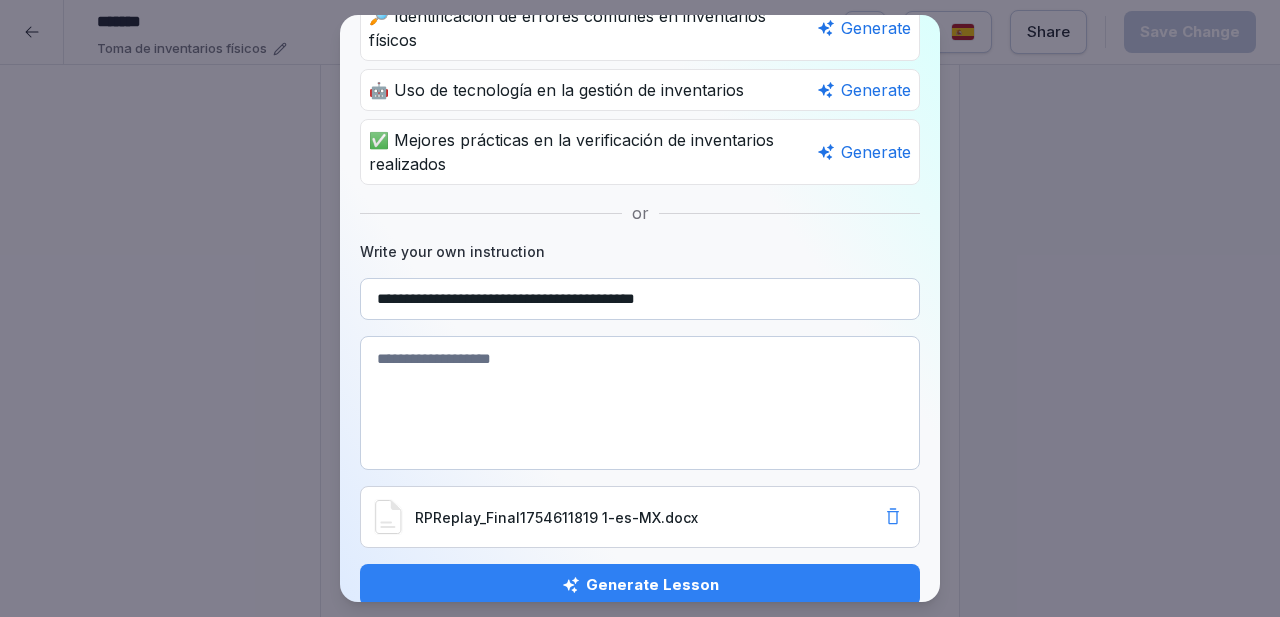 type on "**********" 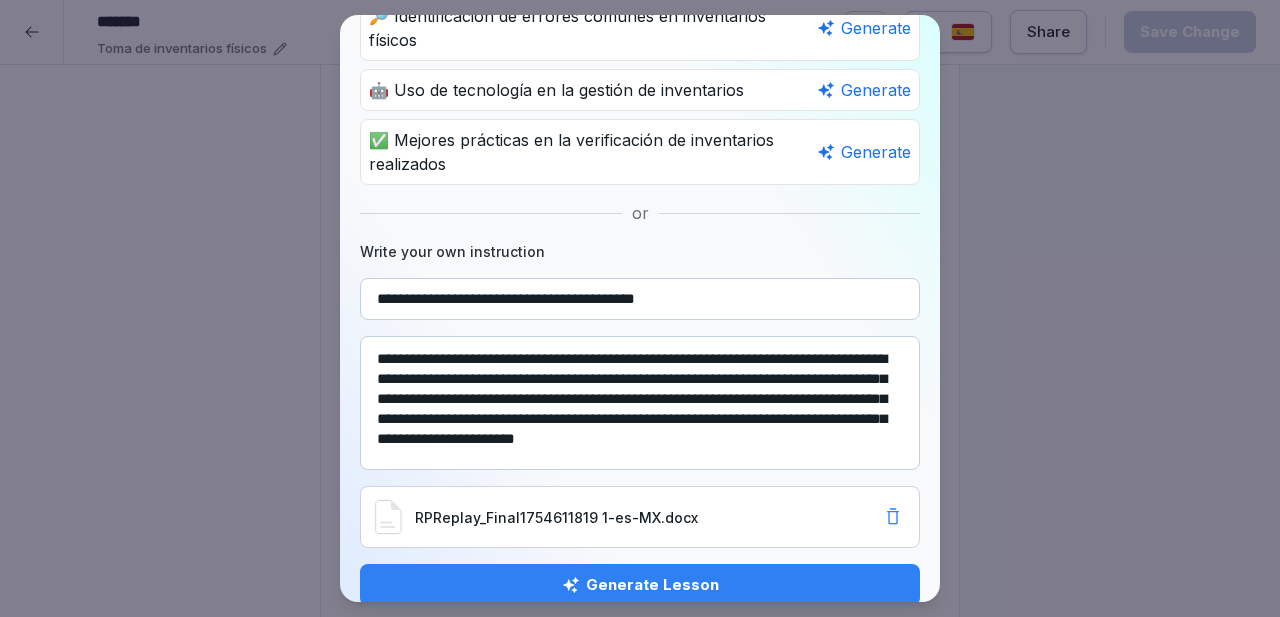 scroll, scrollTop: 0, scrollLeft: 0, axis: both 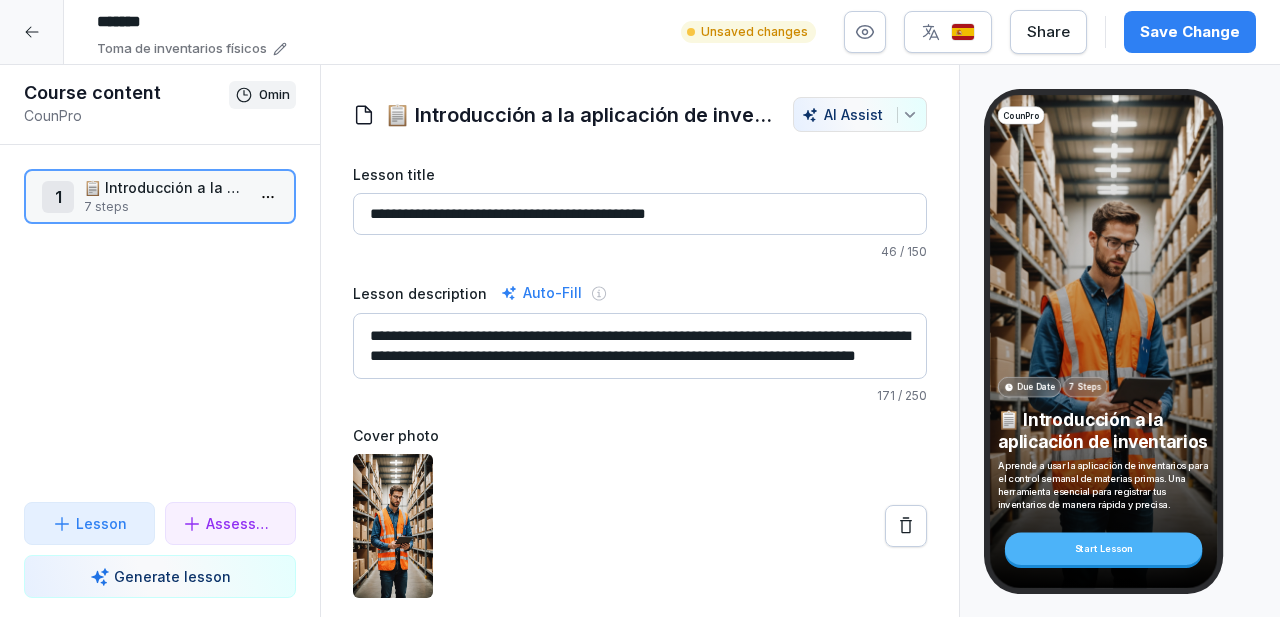 click on "📋 Introducción a la aplicación de inventarios" at bounding box center (164, 187) 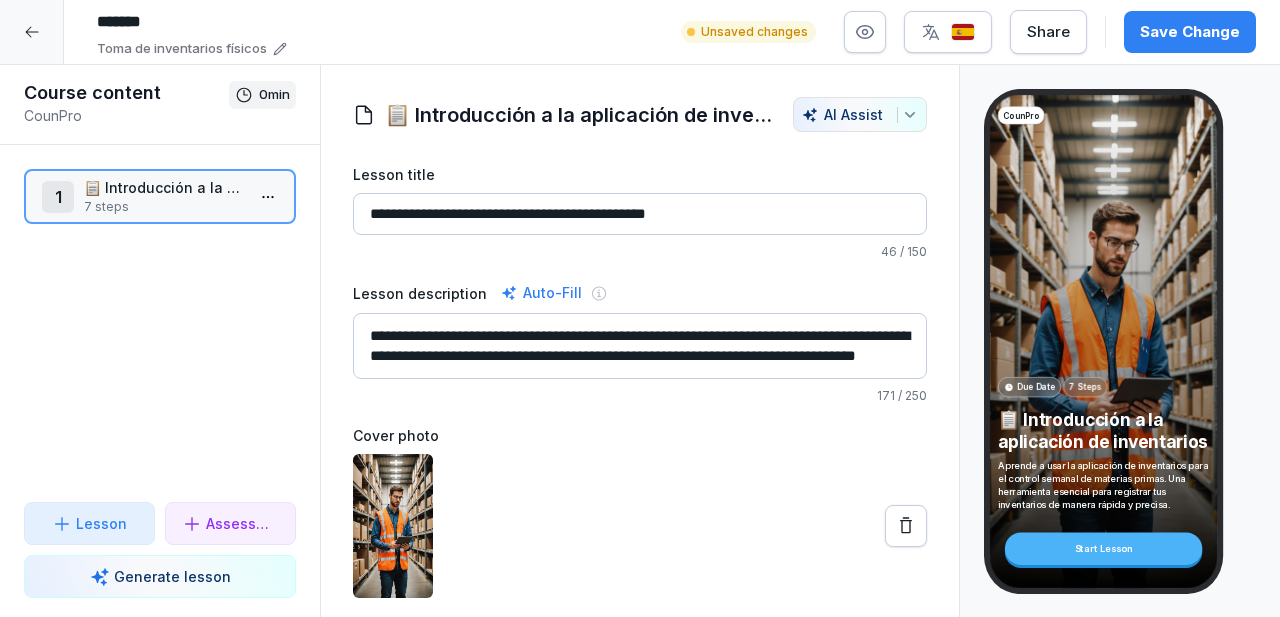 click on "📋 Introducción a la aplicación de inventarios" at bounding box center [164, 187] 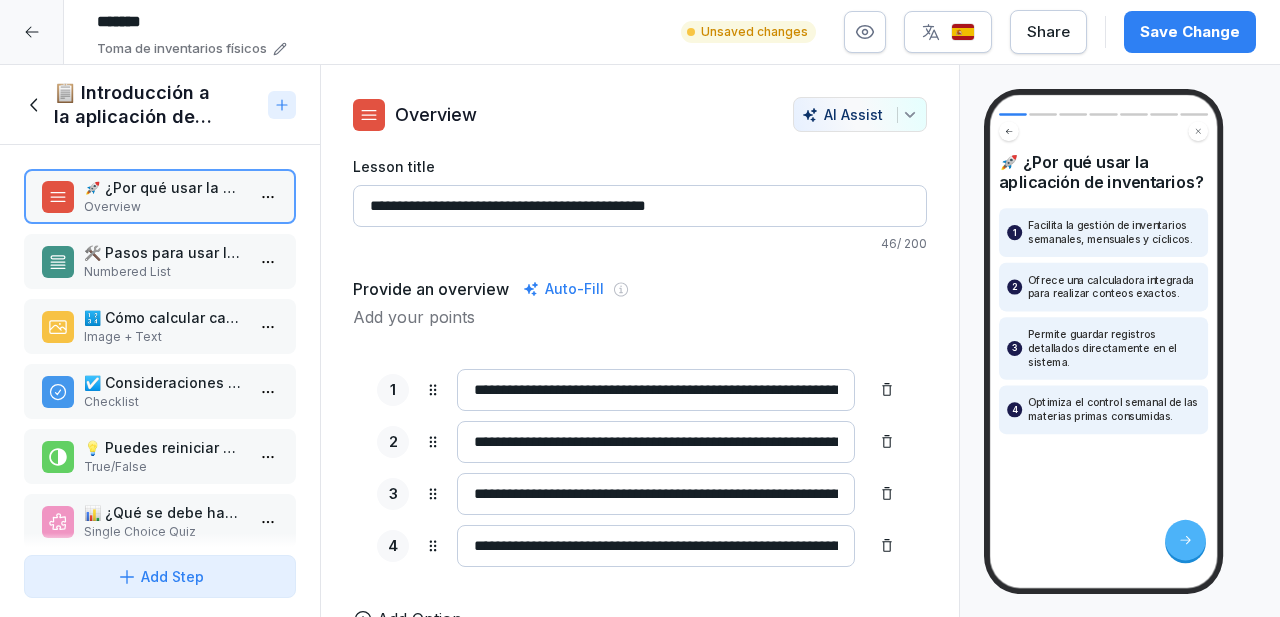 scroll, scrollTop: 13, scrollLeft: 0, axis: vertical 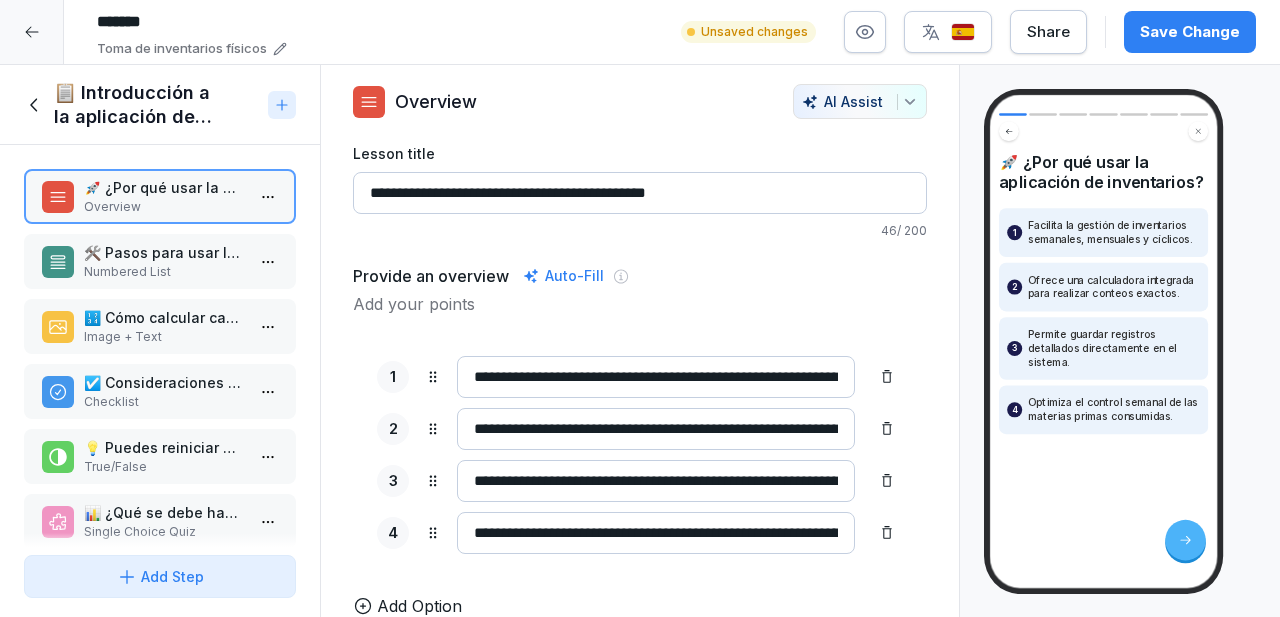click on "🛠️ Pasos para usar la aplicación de inventarios Numbered List" at bounding box center [160, 261] 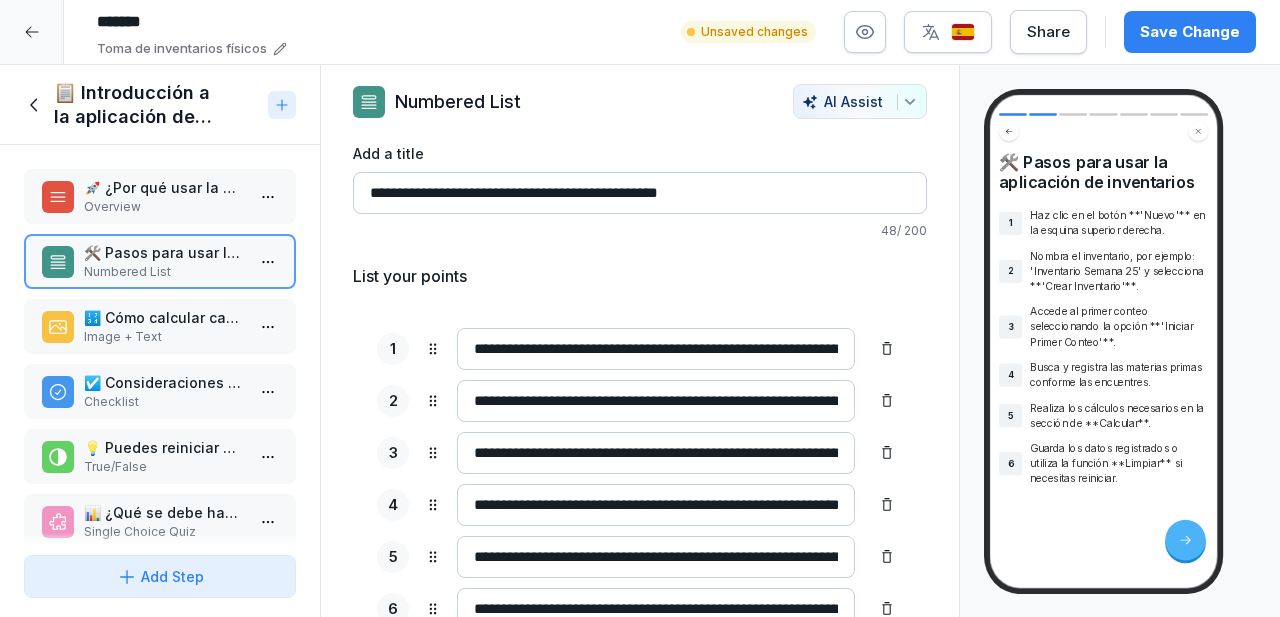 click on "🔢 Cómo calcular cantidades correctamente" at bounding box center (164, 317) 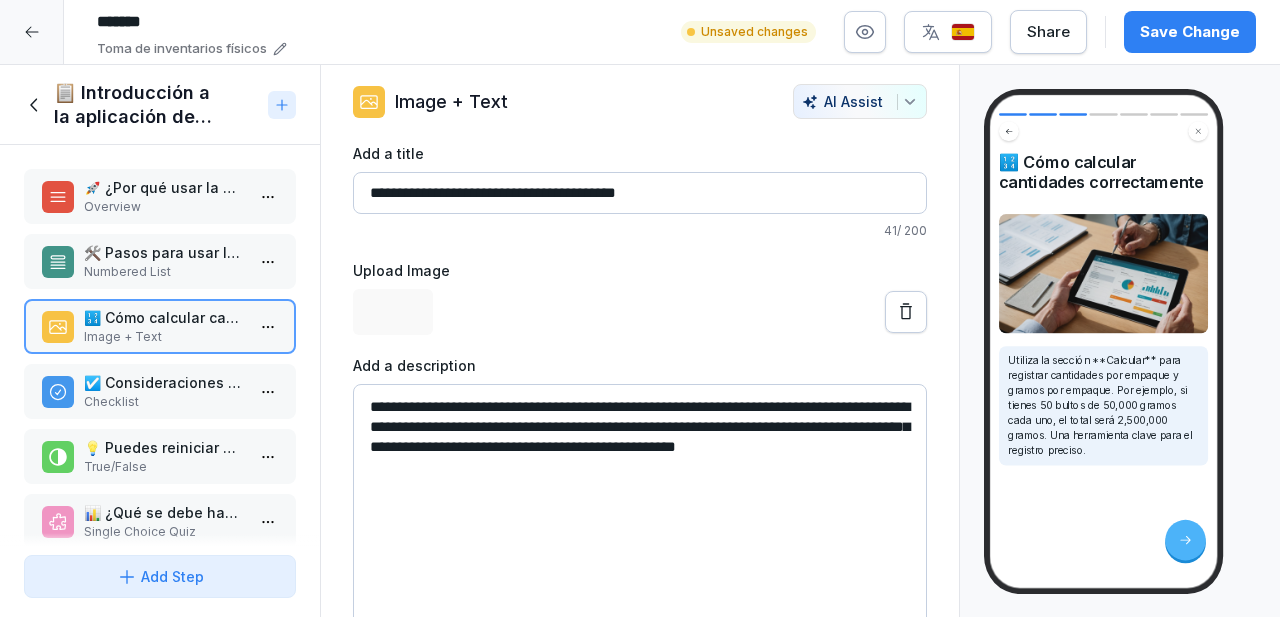 click on "🛠️ Pasos para usar la aplicación de inventarios" at bounding box center [164, 252] 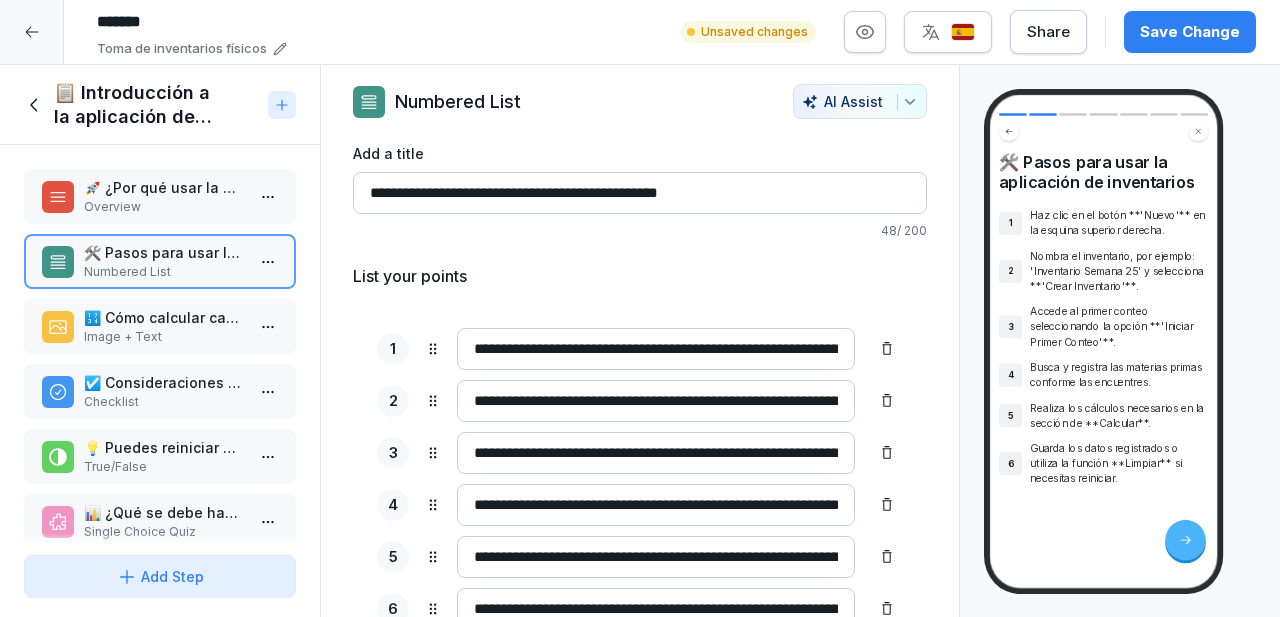 click on "🚀 ¿Por qué usar la aplicación de inventarios?" at bounding box center [164, 187] 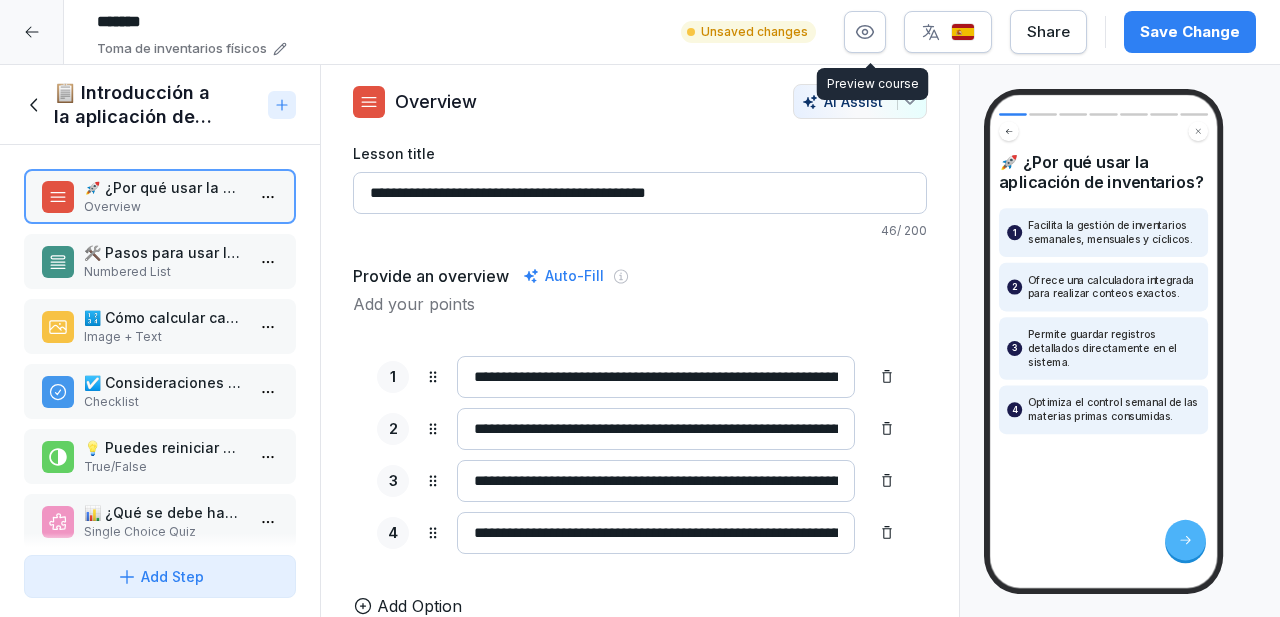 click at bounding box center [865, 32] 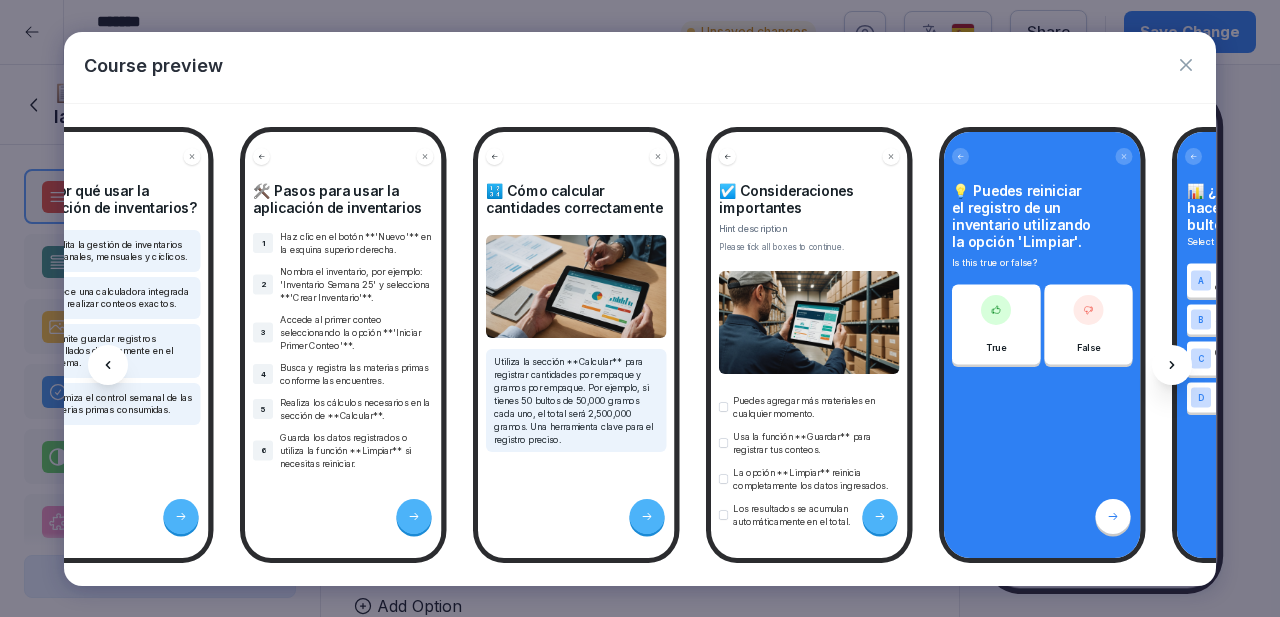 scroll, scrollTop: 0, scrollLeft: 0, axis: both 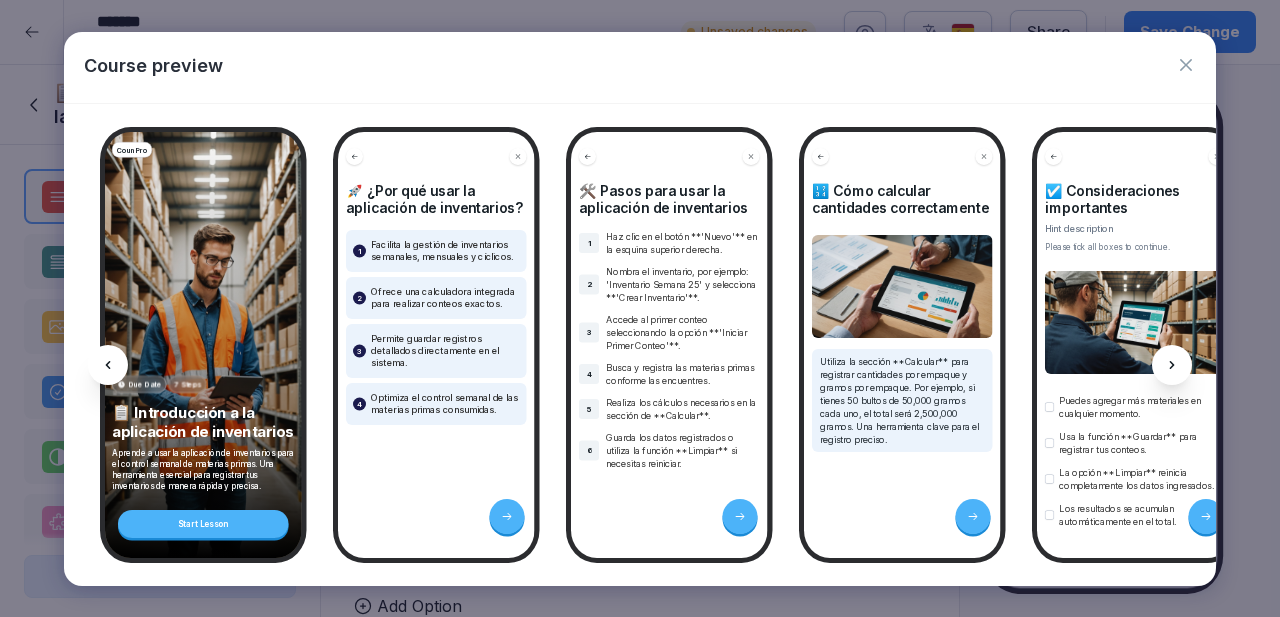 click 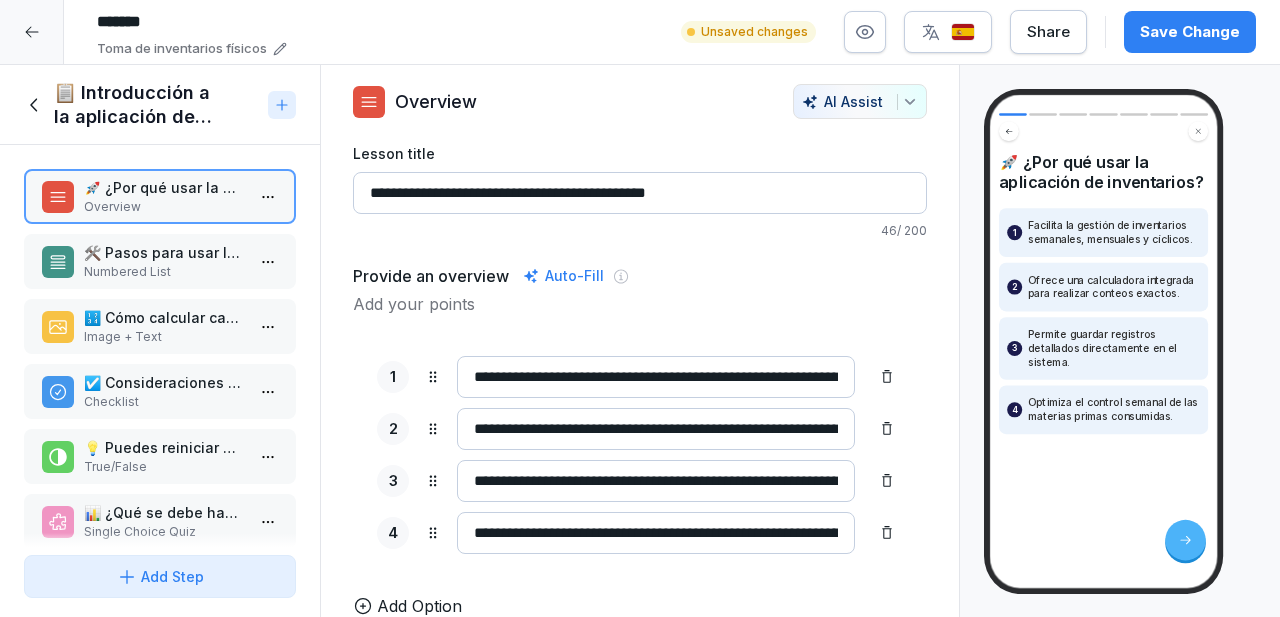 click on "Add Step" at bounding box center (160, 576) 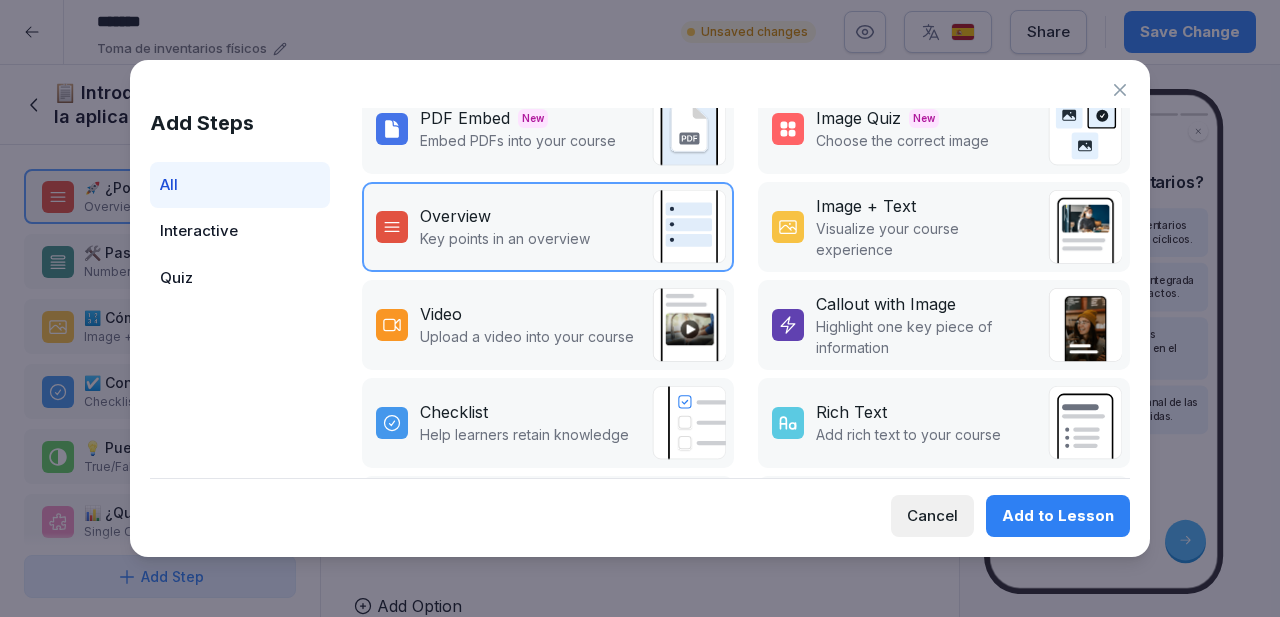 scroll, scrollTop: 218, scrollLeft: 0, axis: vertical 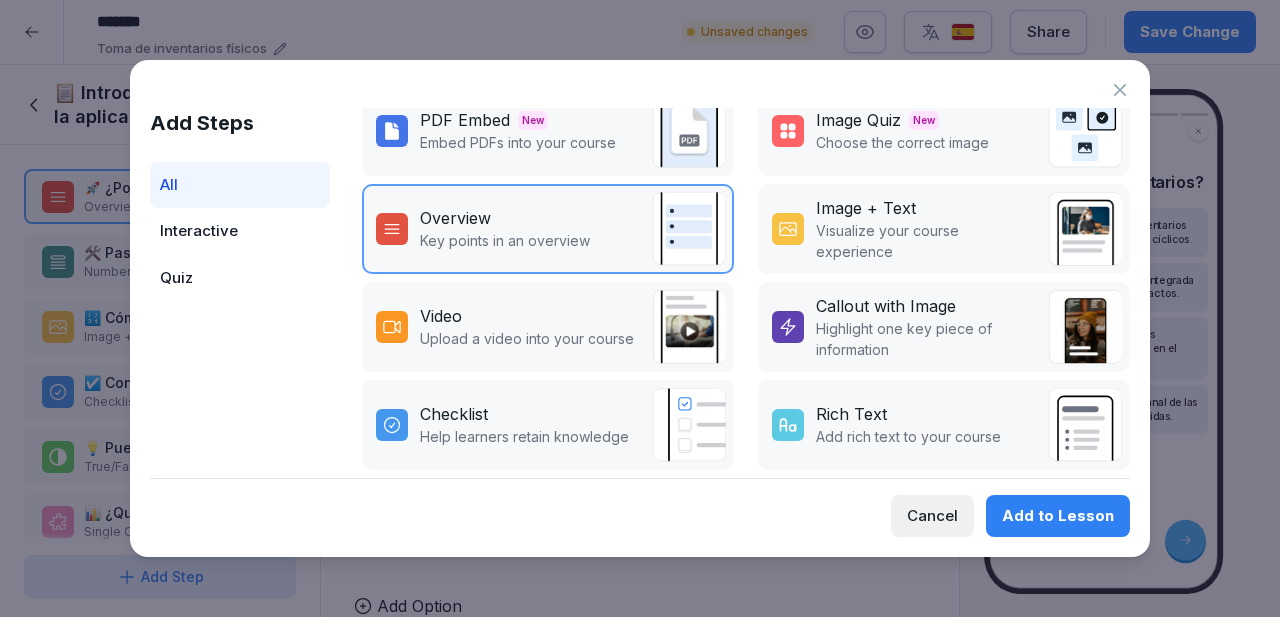 click on "Video" at bounding box center [527, 316] 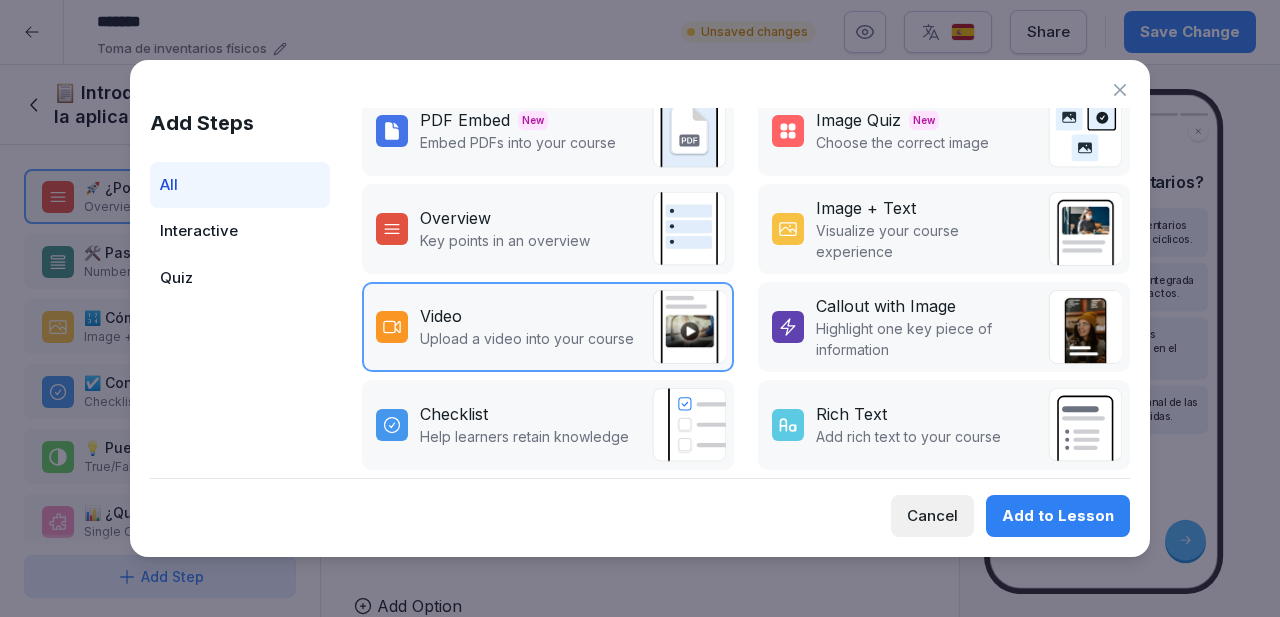 click on "Add to Lesson" at bounding box center (1058, 516) 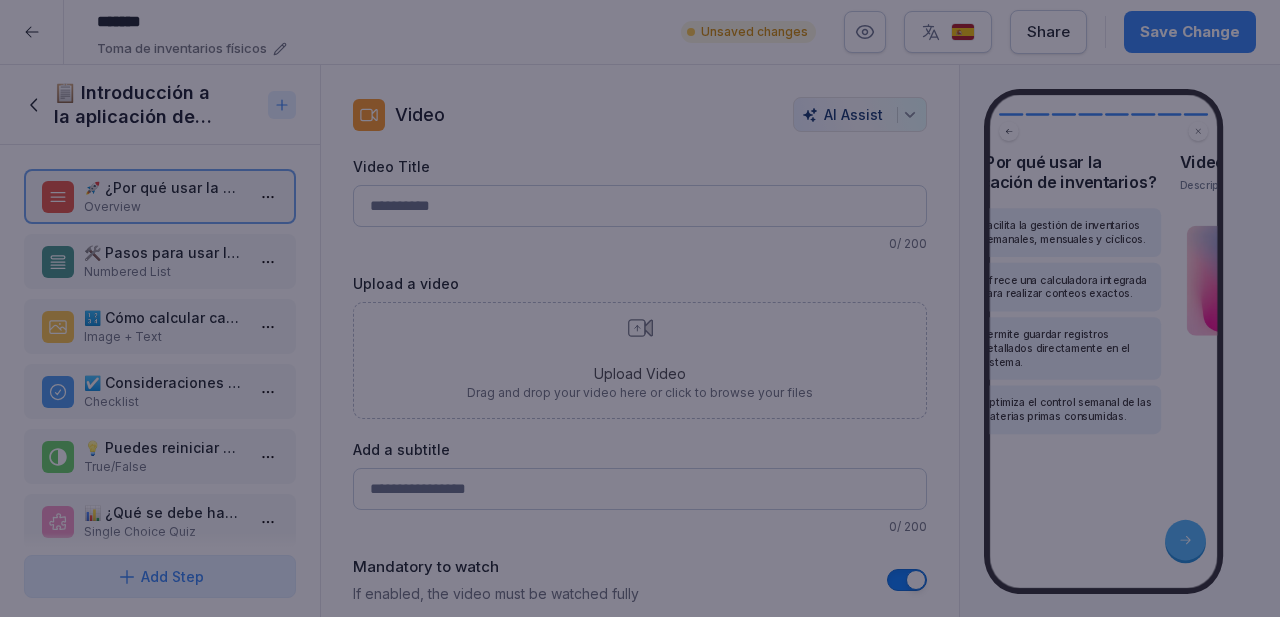 scroll, scrollTop: 0, scrollLeft: 0, axis: both 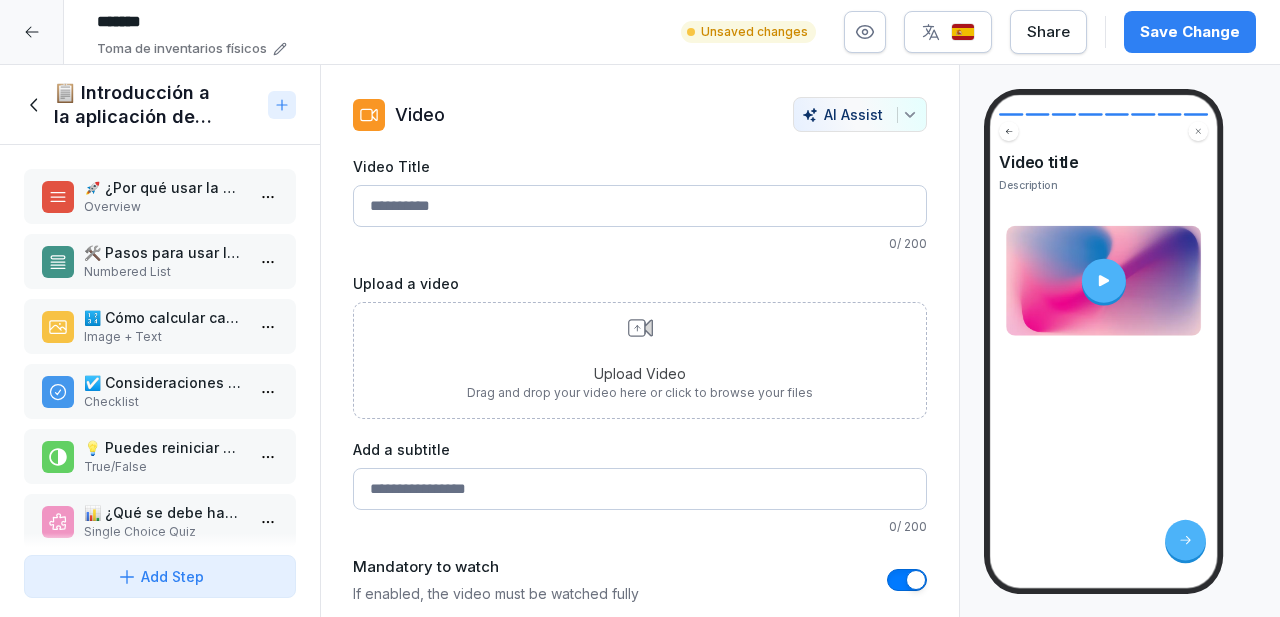 click on "Upload Video Drag and drop your video here or click to browse your files" at bounding box center (640, 360) 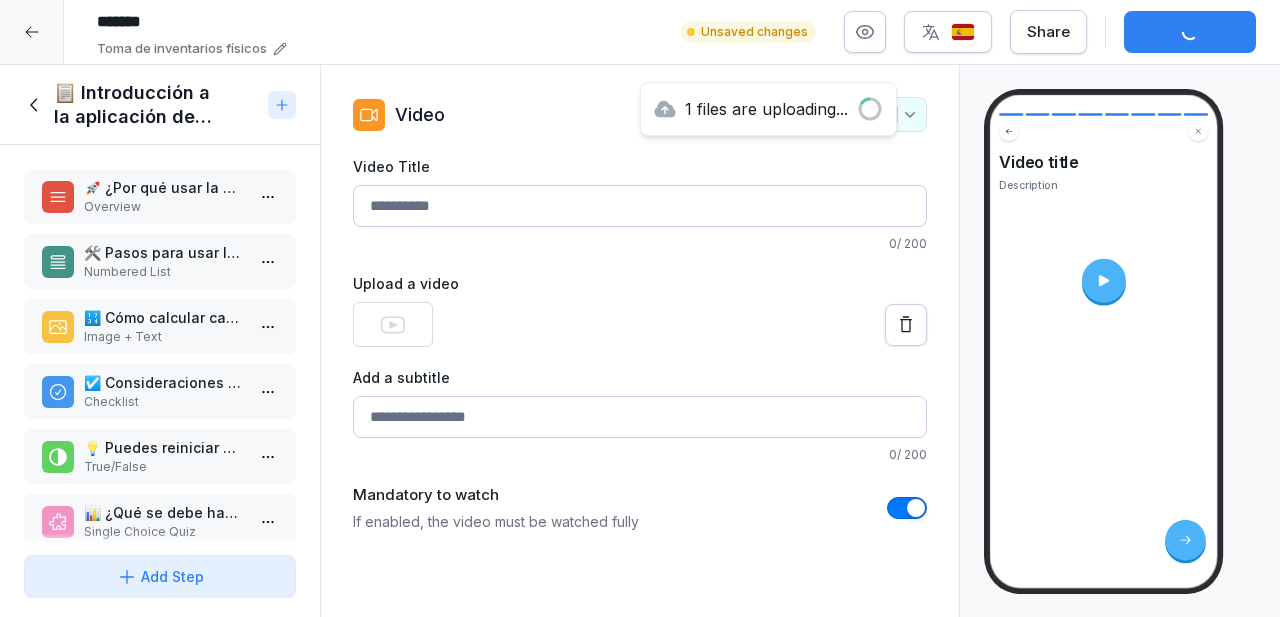 scroll, scrollTop: 156, scrollLeft: 0, axis: vertical 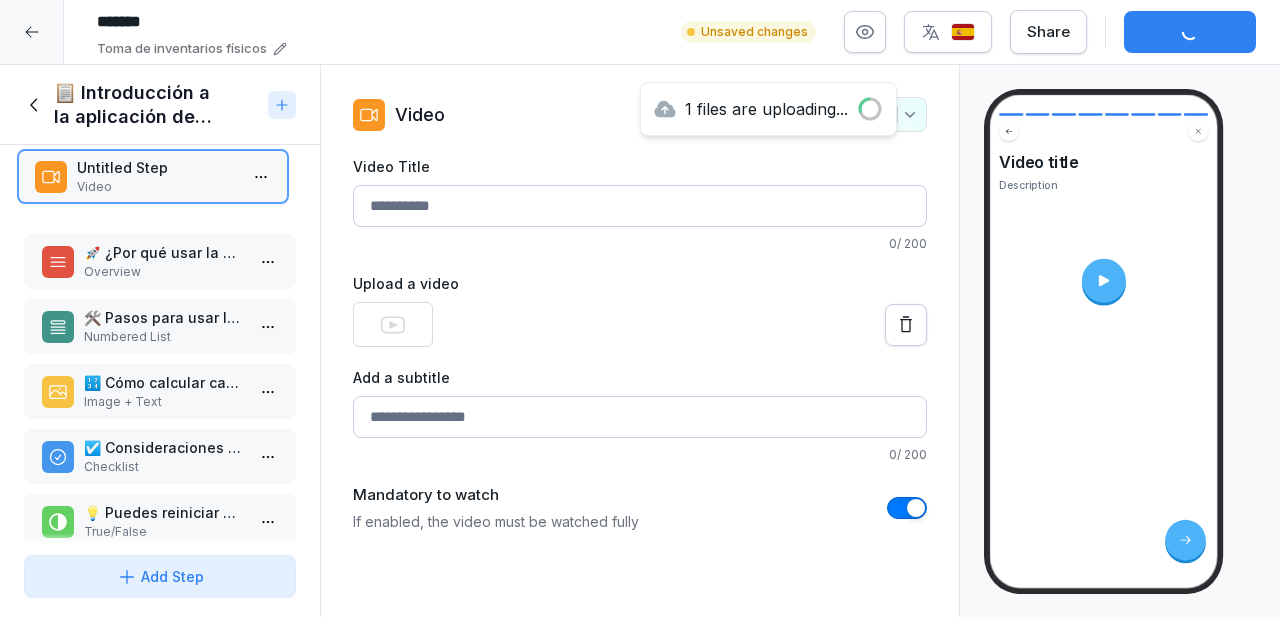 drag, startPoint x: 176, startPoint y: 497, endPoint x: 169, endPoint y: 177, distance: 320.07654 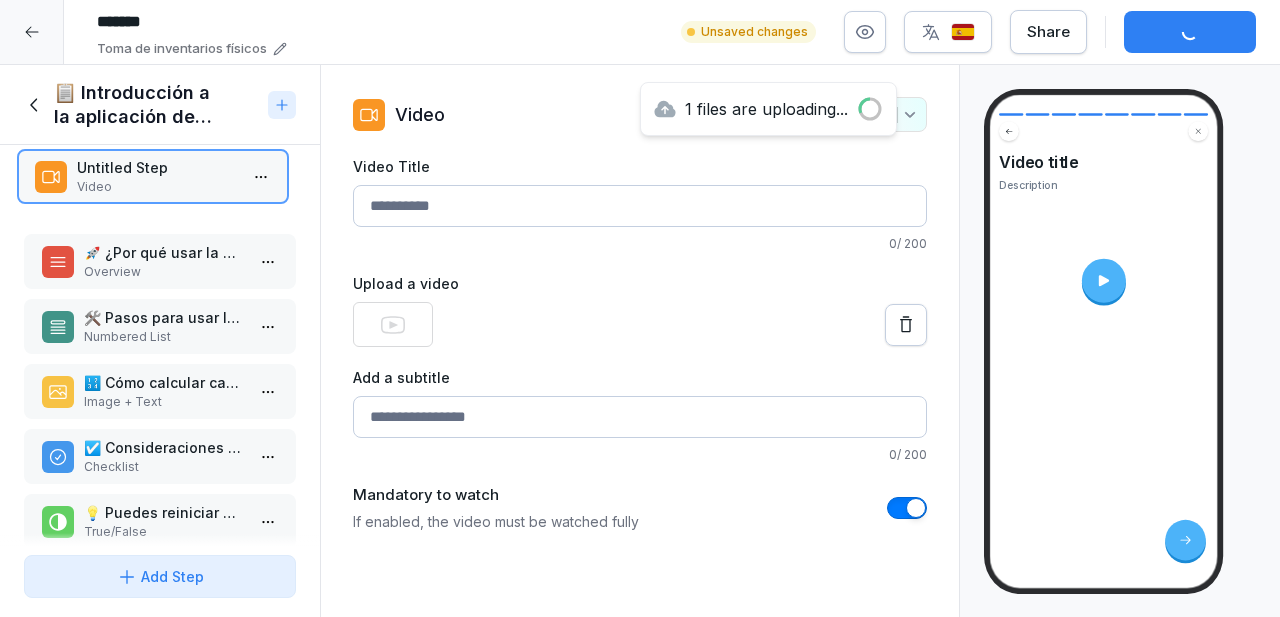 click on "Video" at bounding box center (157, 187) 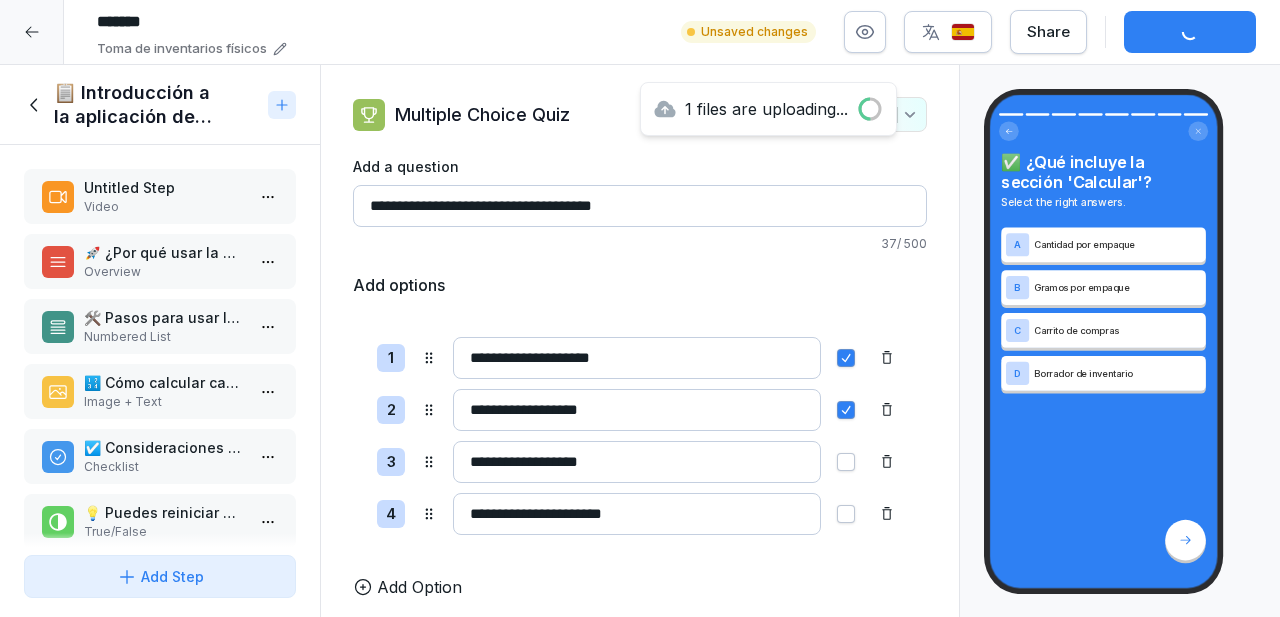 click on "Video" at bounding box center (164, 207) 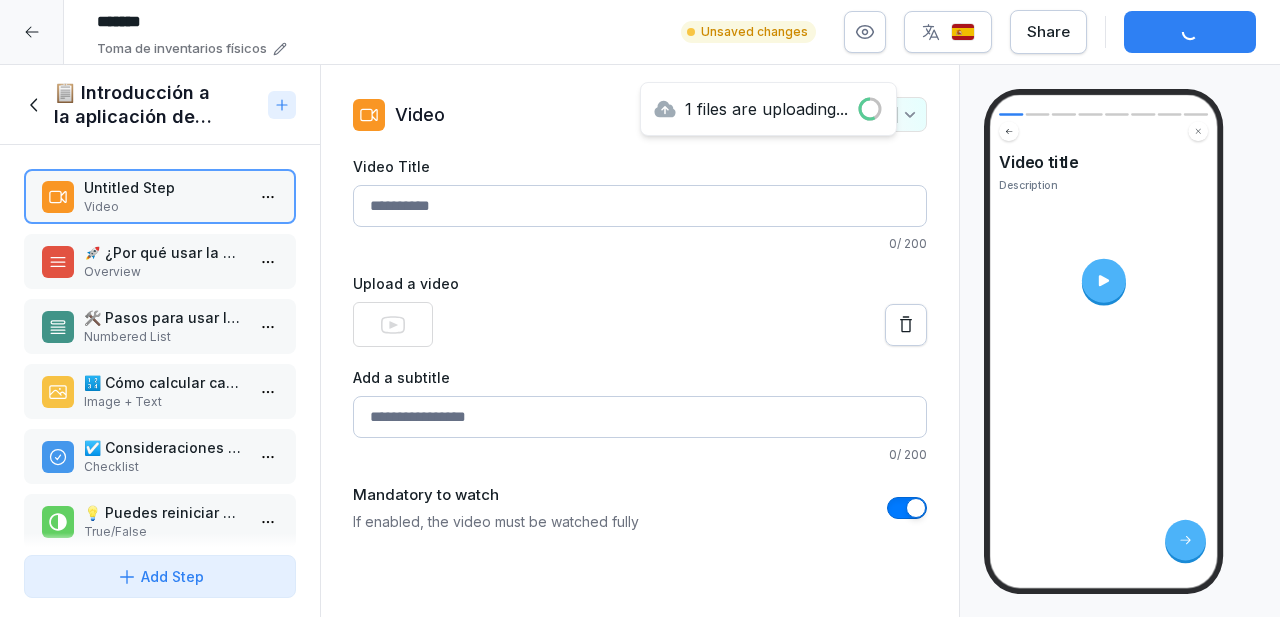 click on "Video Title" at bounding box center [640, 206] 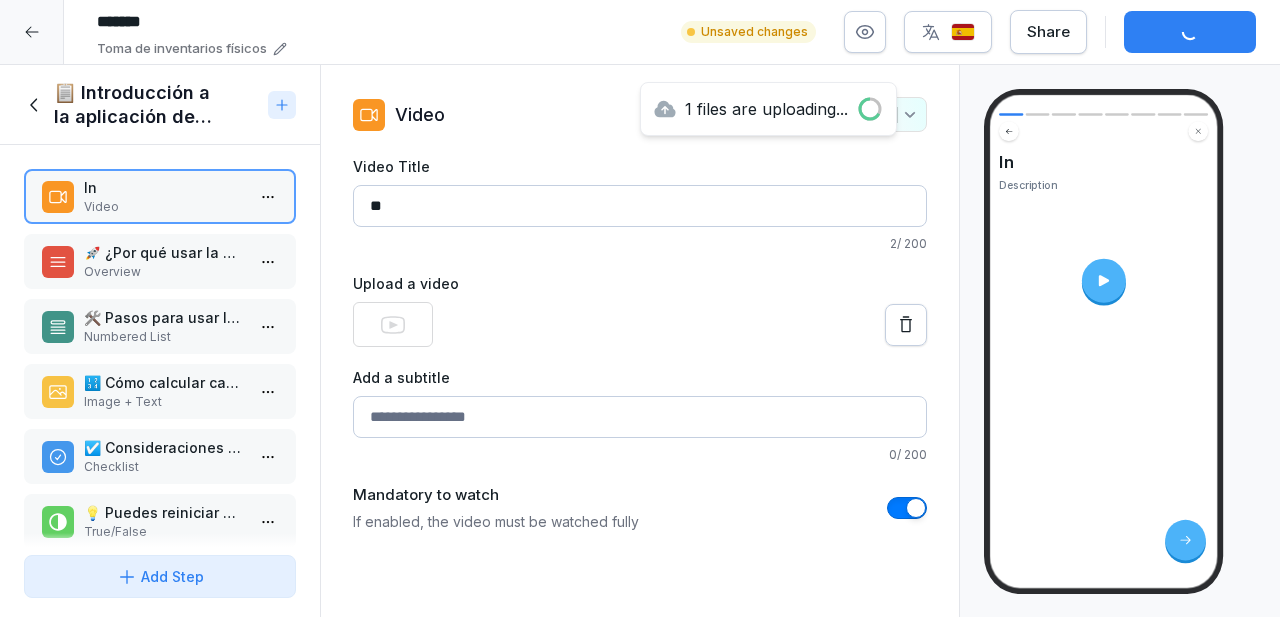 type on "*" 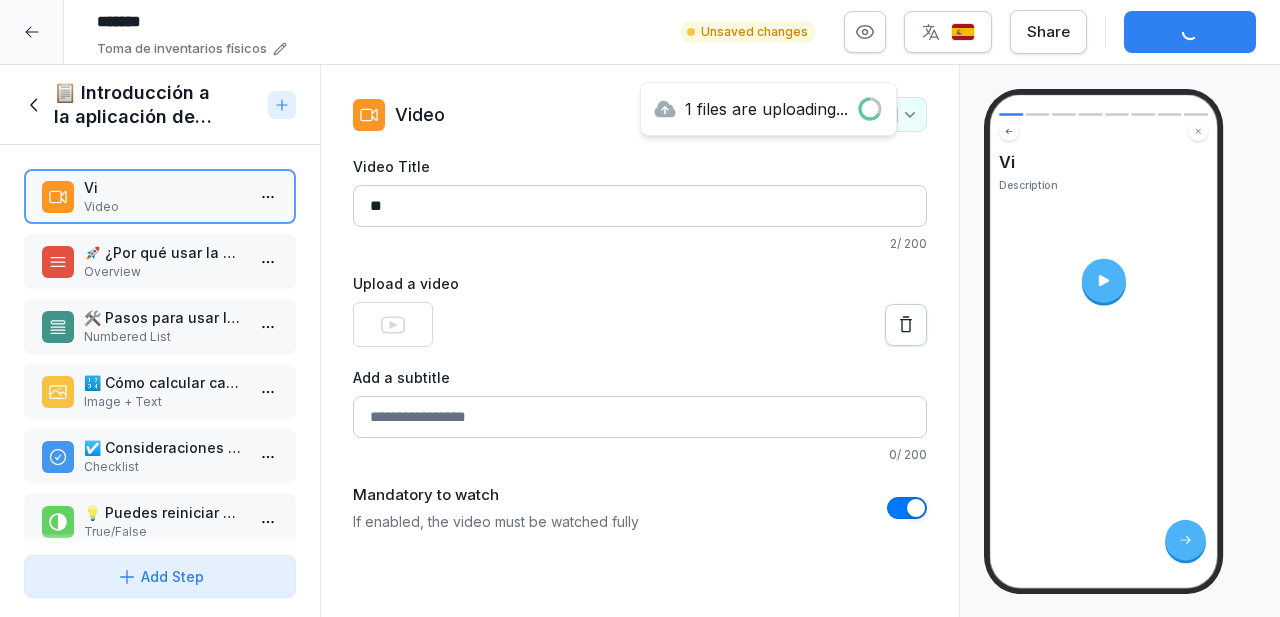 type on "*" 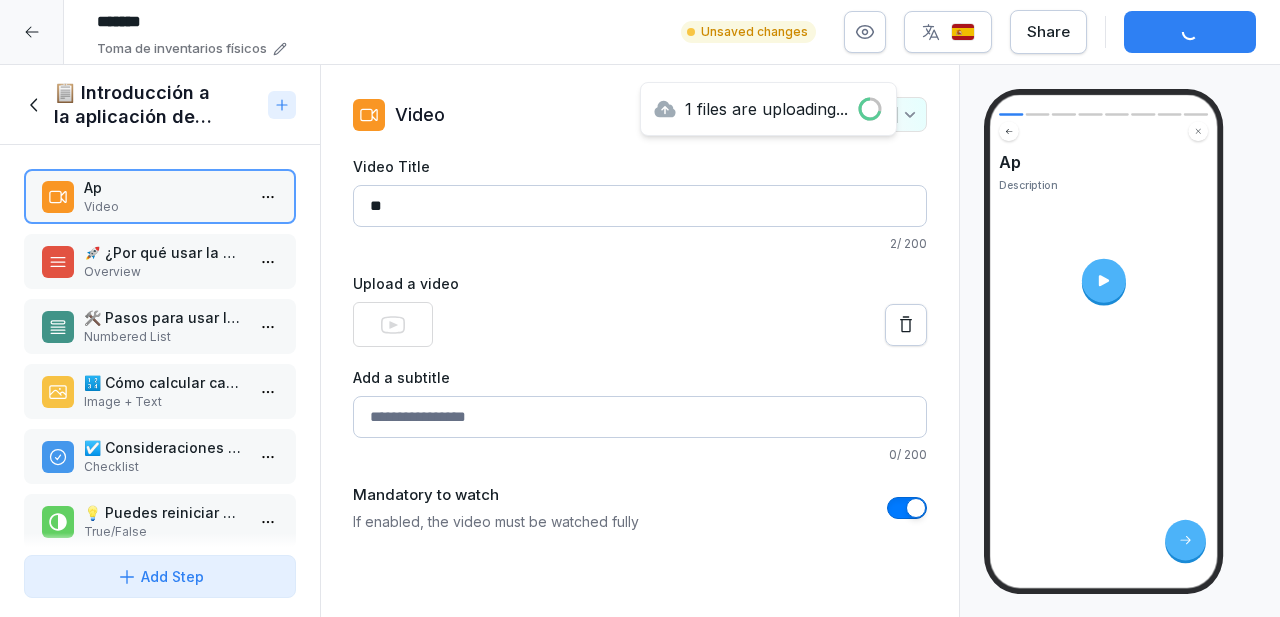 type on "*" 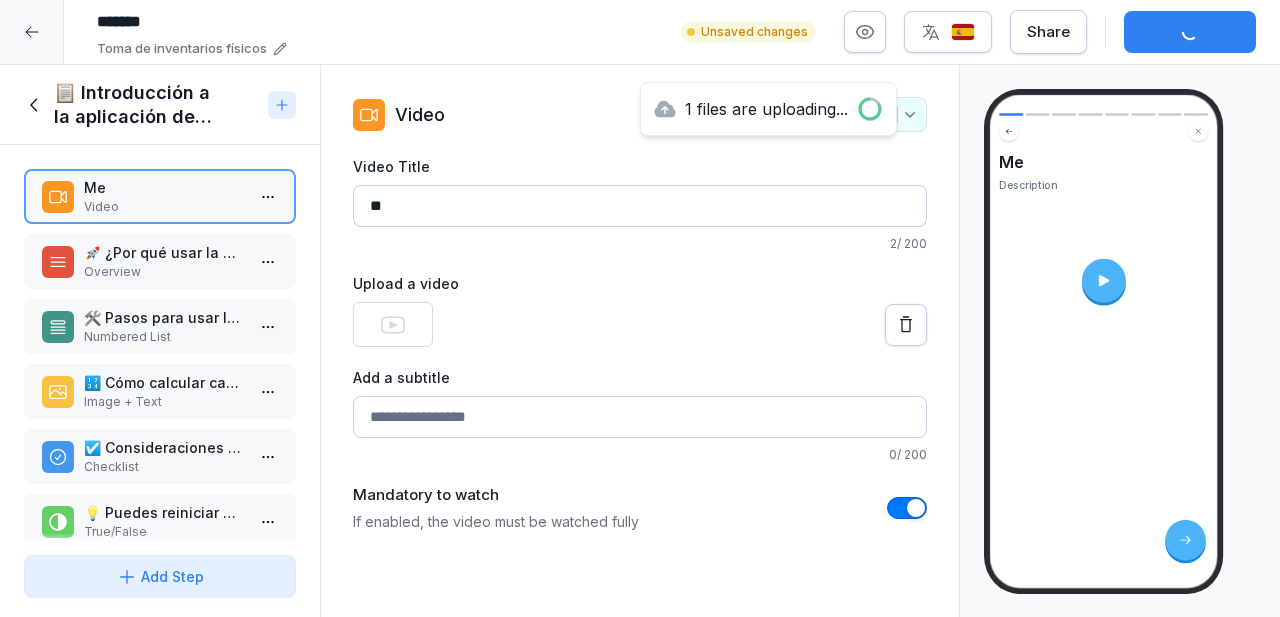 type on "*" 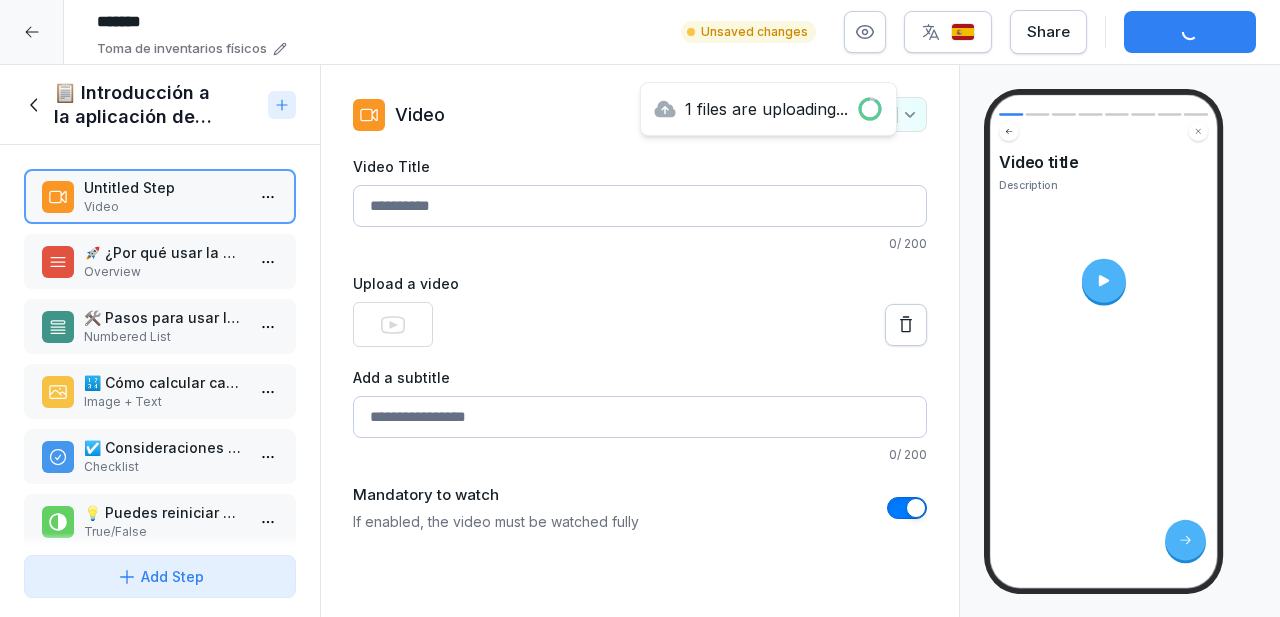 type on "*" 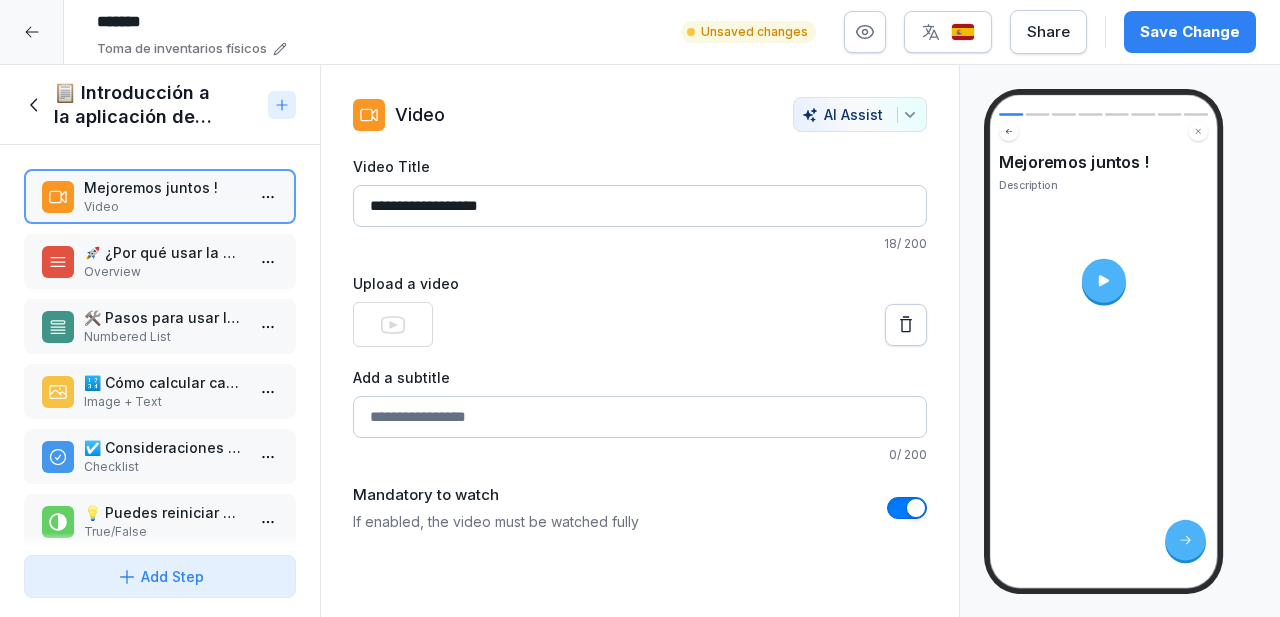 type on "**********" 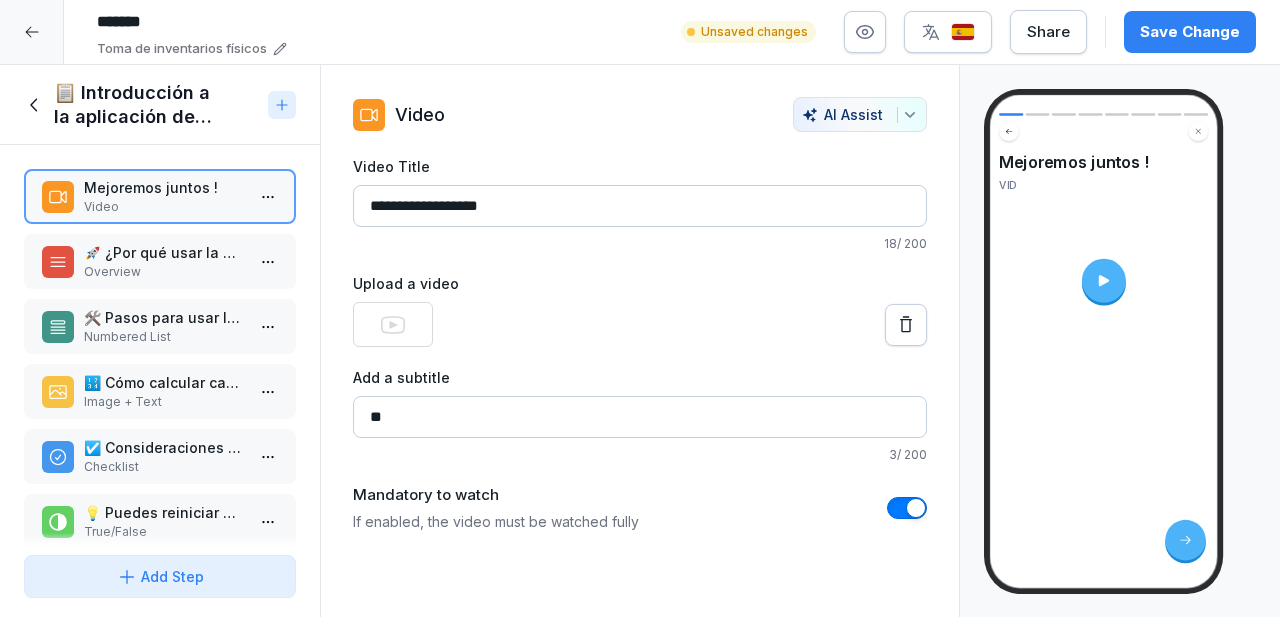 type on "*" 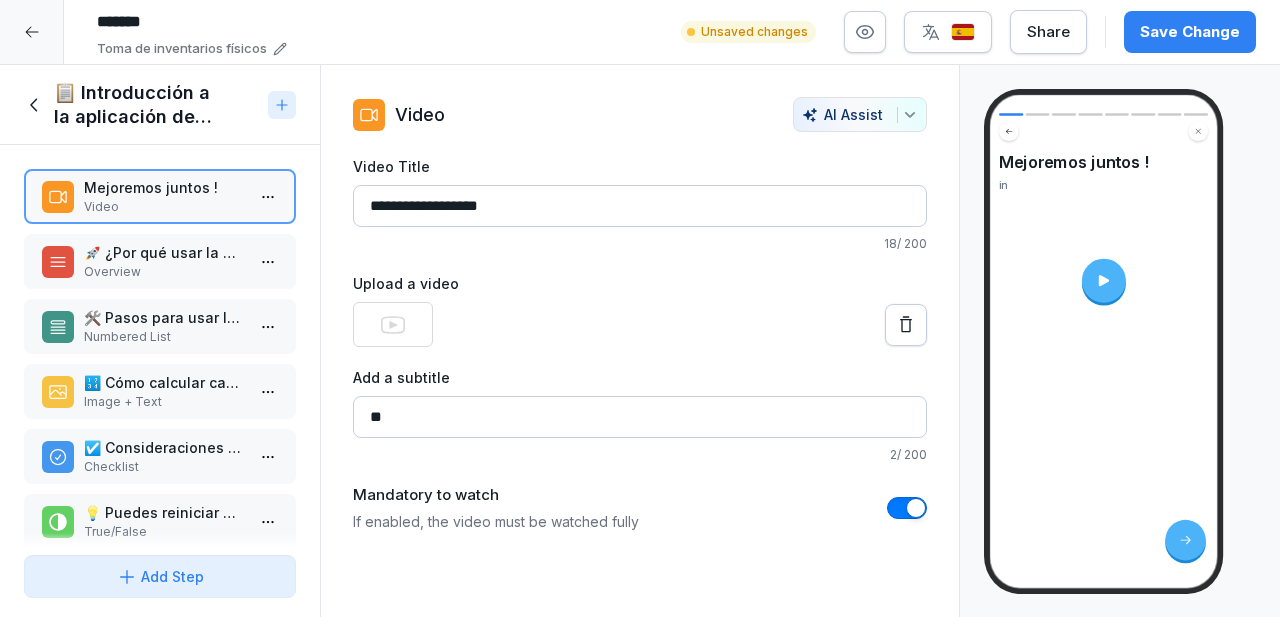 type on "*" 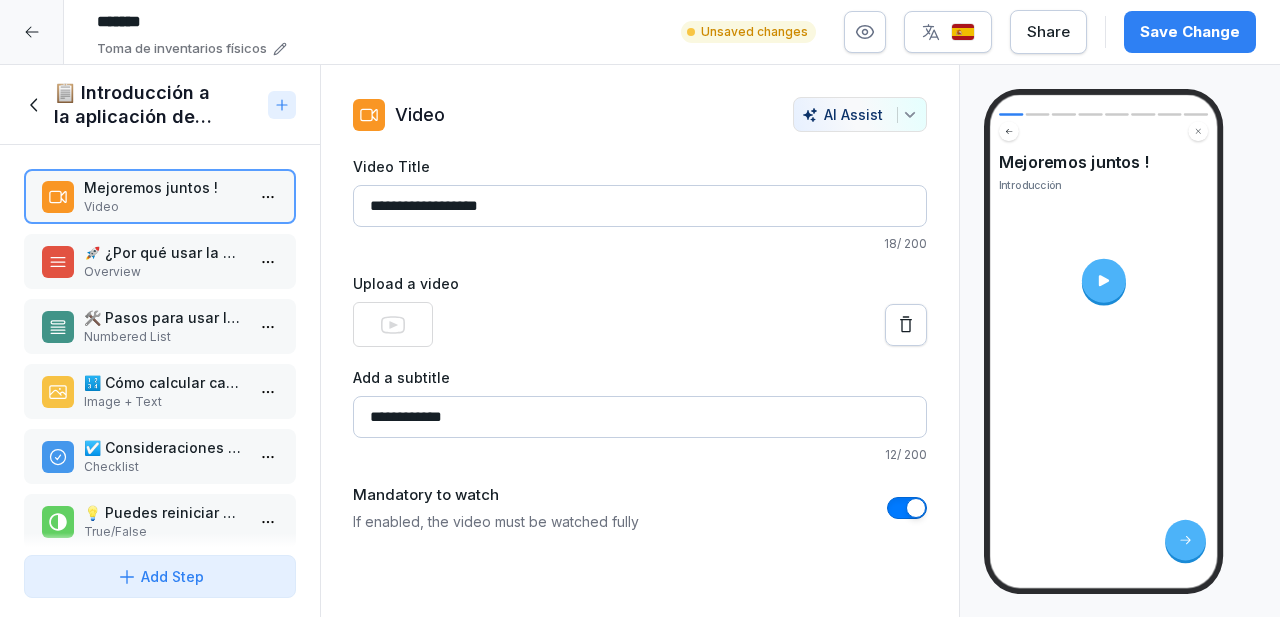 type on "**********" 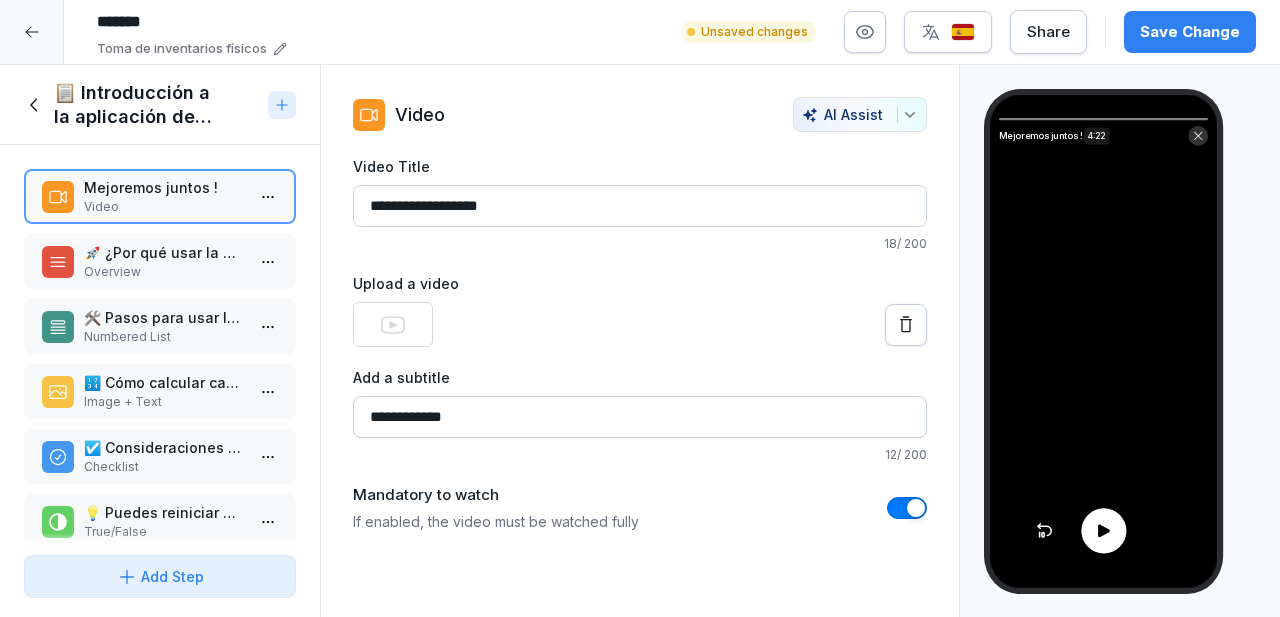 click at bounding box center (1103, 530) 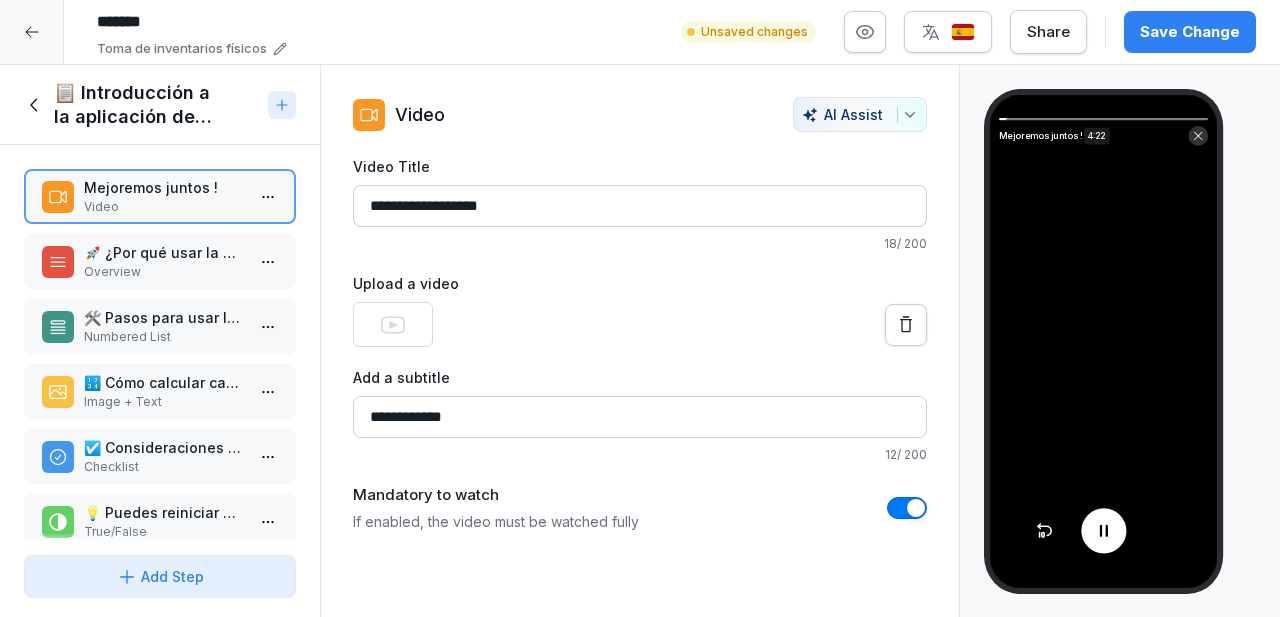 click 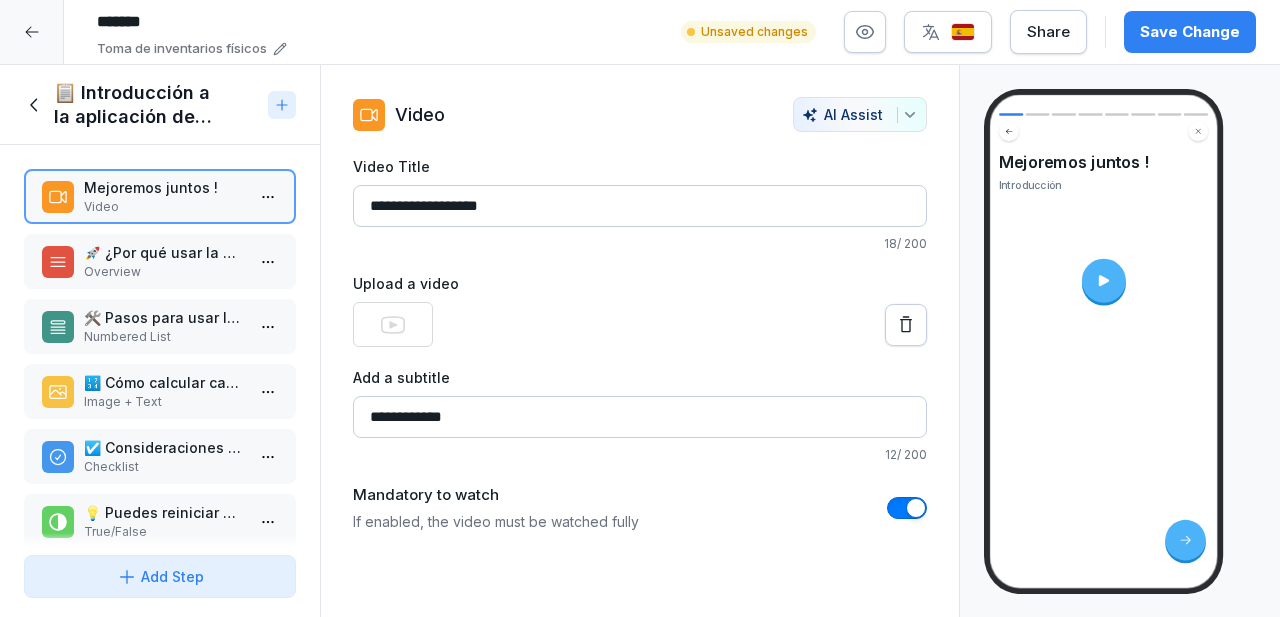 drag, startPoint x: 520, startPoint y: 221, endPoint x: 228, endPoint y: 204, distance: 292.49445 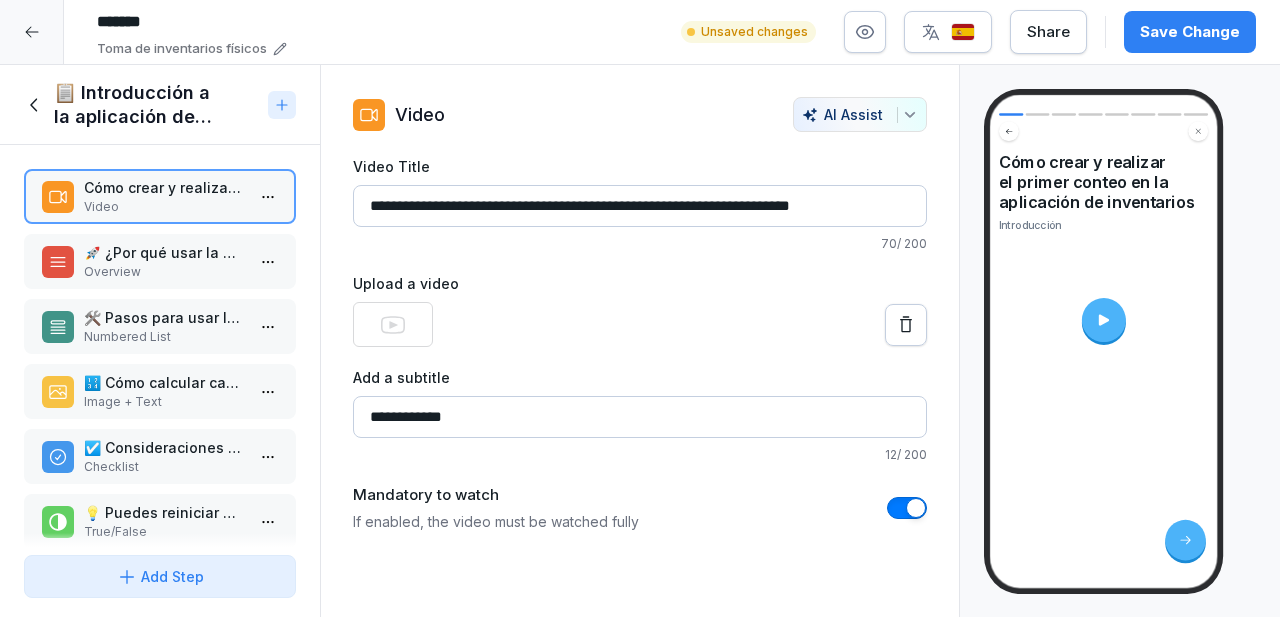 type on "**********" 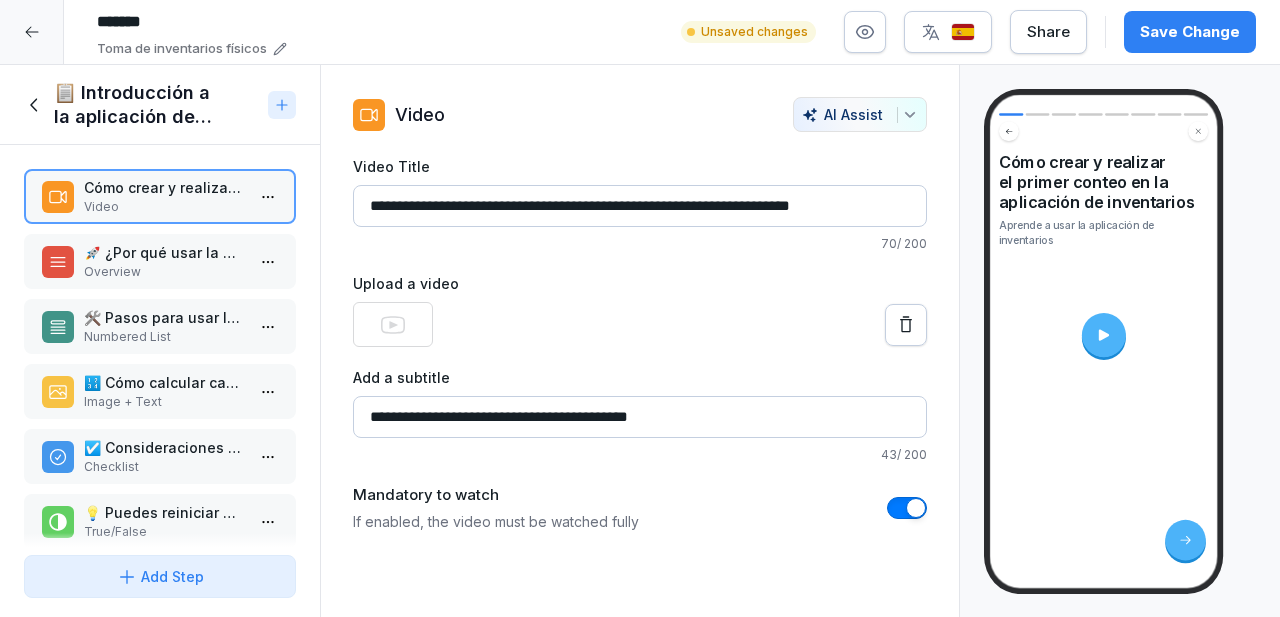 click on "🚀 ¿Por qué usar la aplicación de inventarios?" at bounding box center [164, 252] 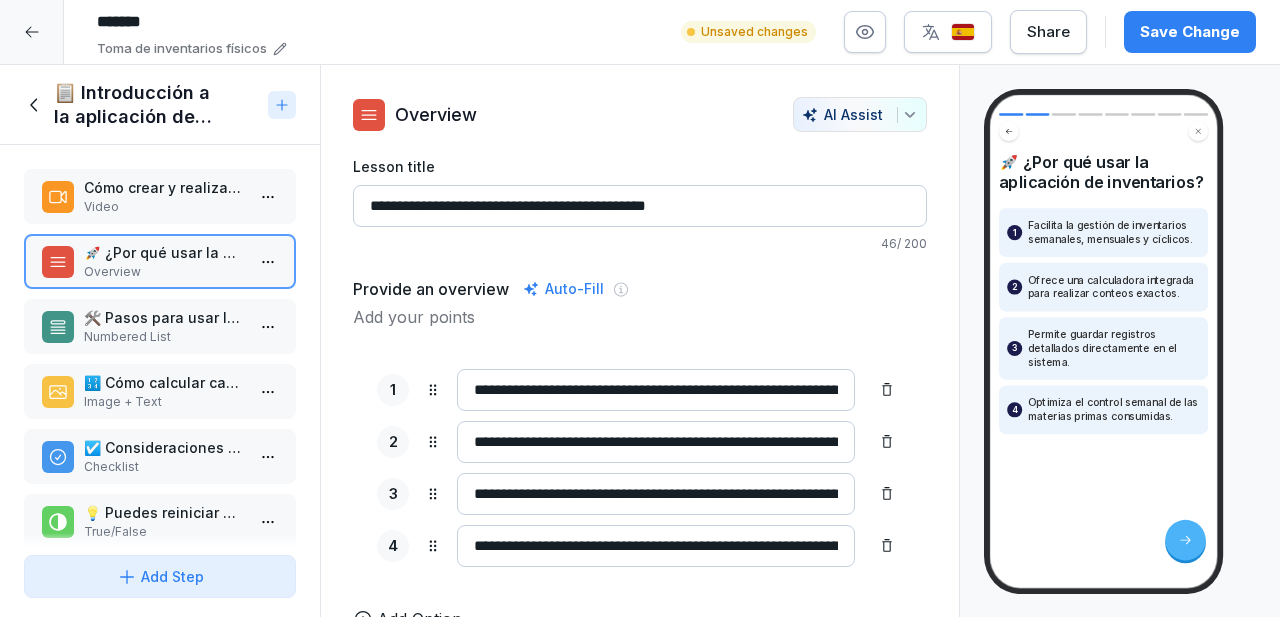 scroll, scrollTop: 13, scrollLeft: 0, axis: vertical 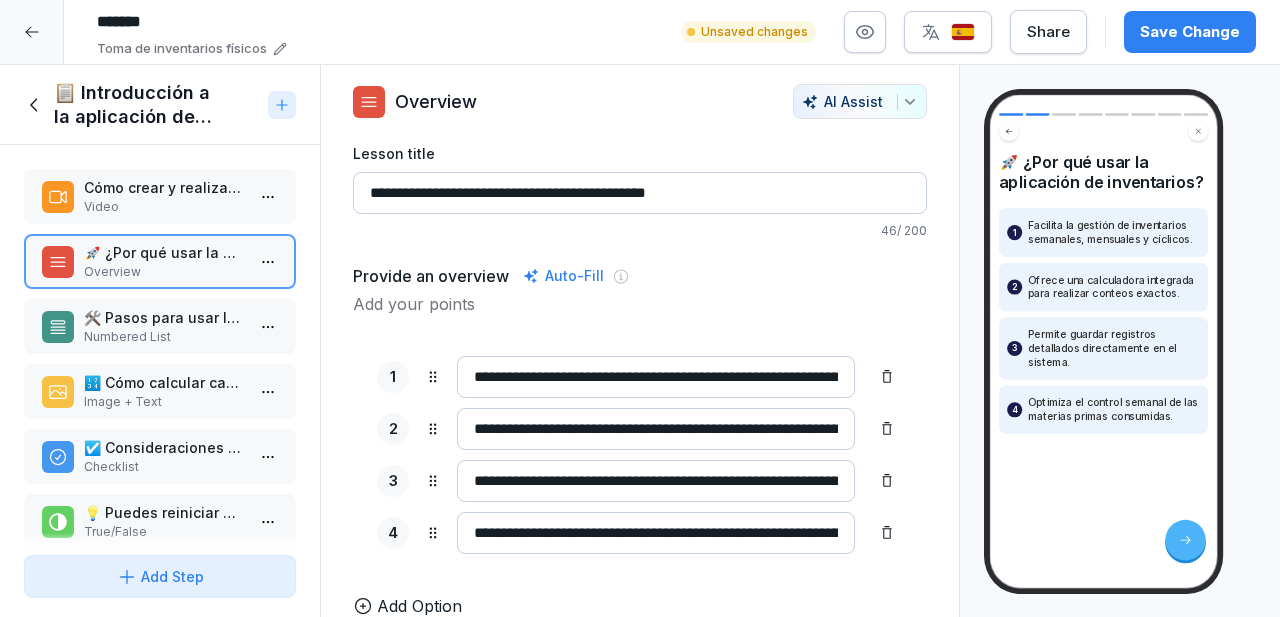 click on "2 Ofrece una calculadora integrada para realizar conteos exactos." at bounding box center [1103, 287] 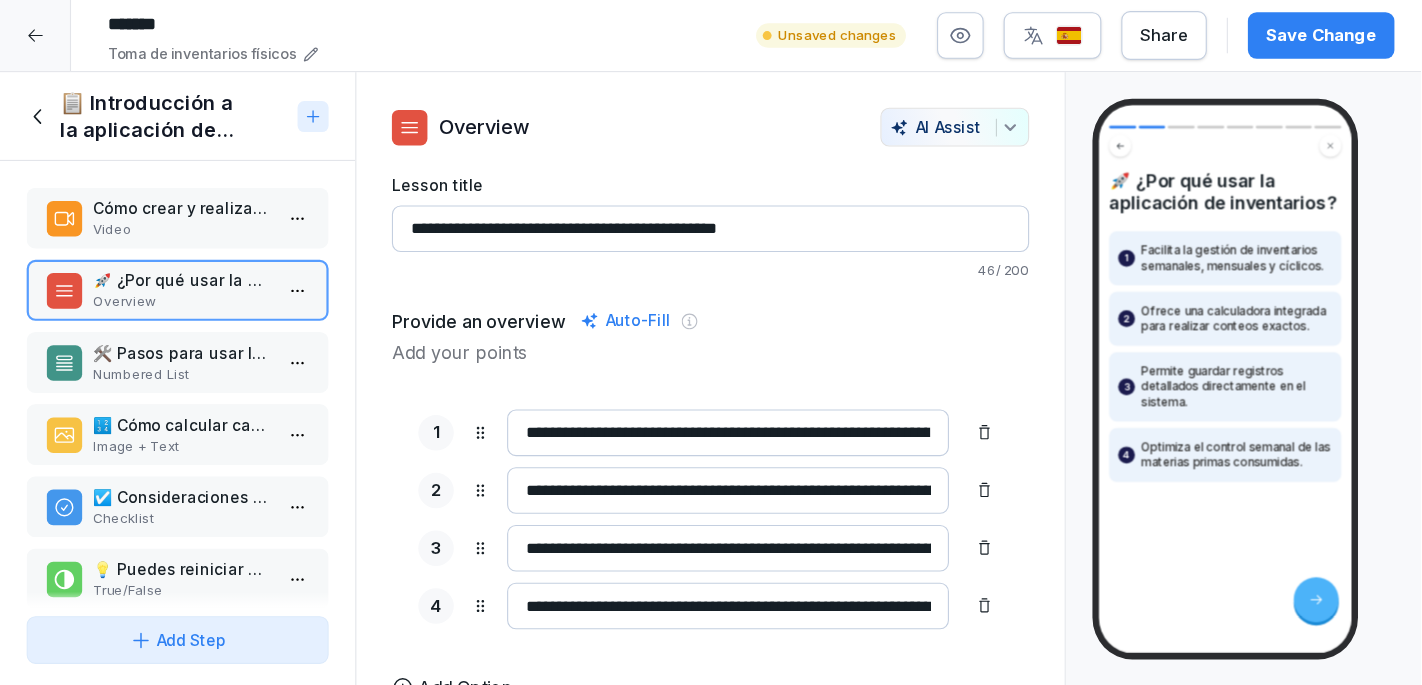 scroll, scrollTop: 13, scrollLeft: 0, axis: vertical 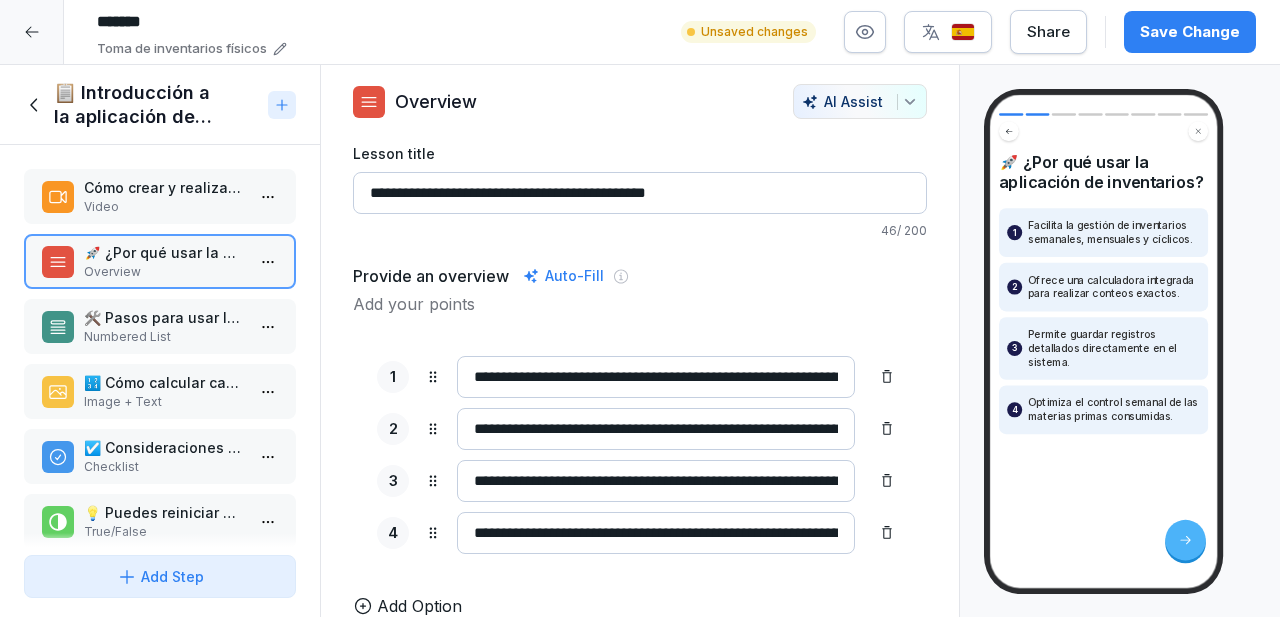 click on "Add your points" at bounding box center (640, 304) 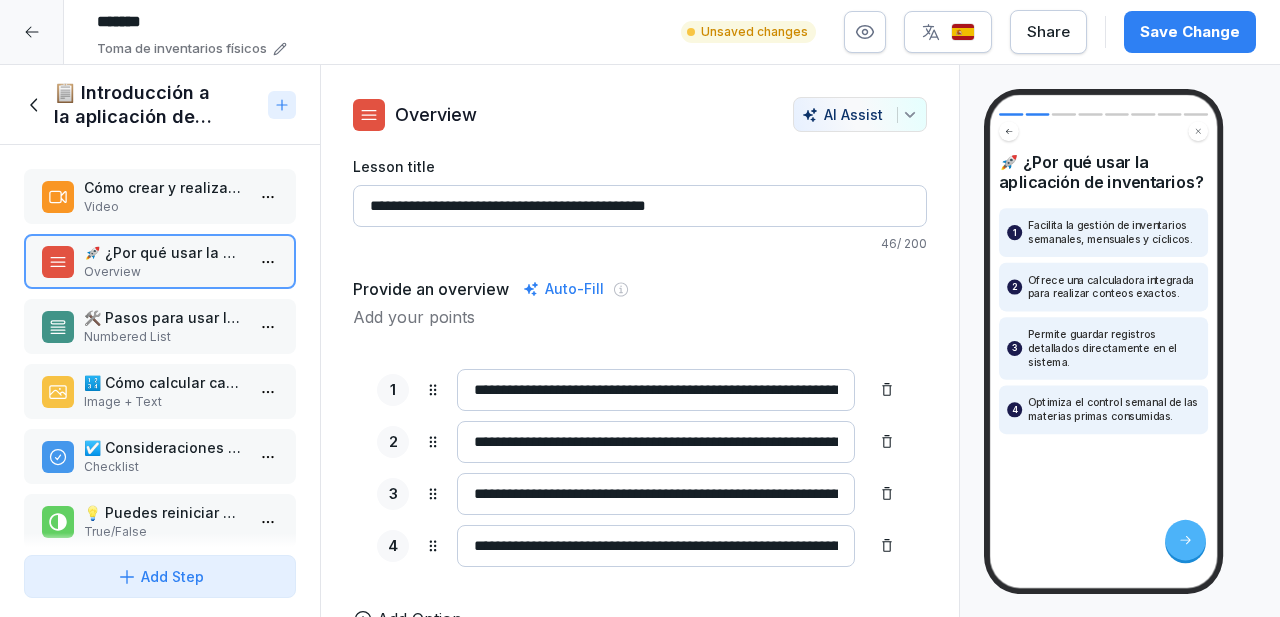 scroll, scrollTop: 13, scrollLeft: 0, axis: vertical 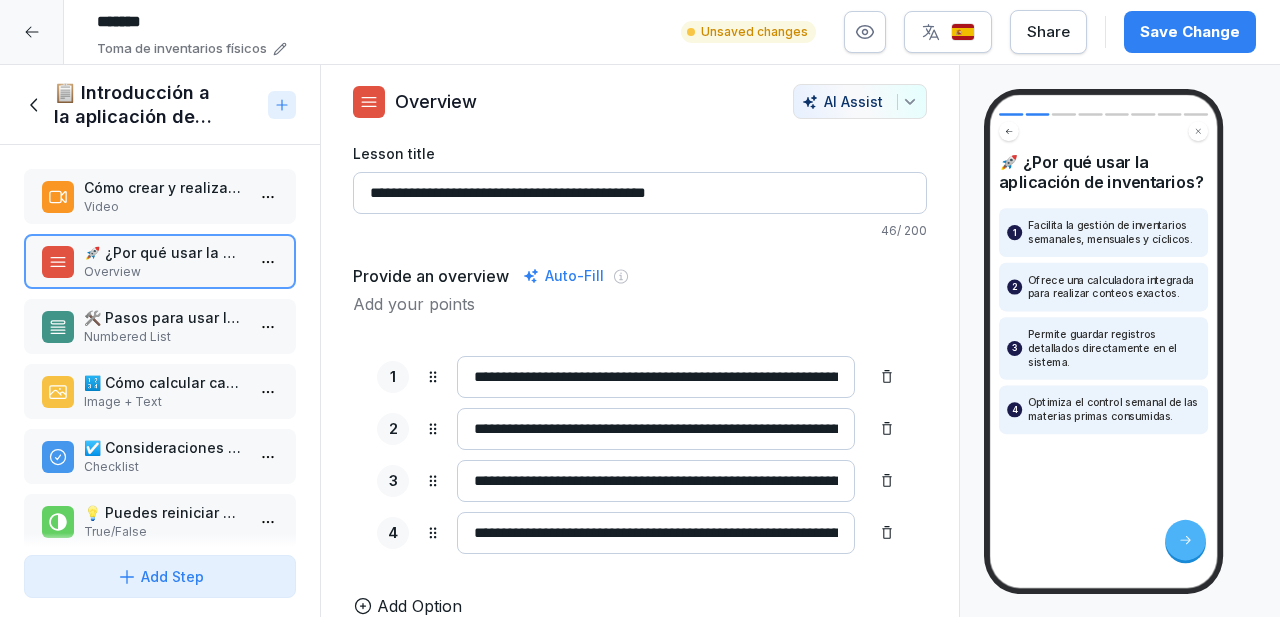 click on "Numbered List" at bounding box center [164, 337] 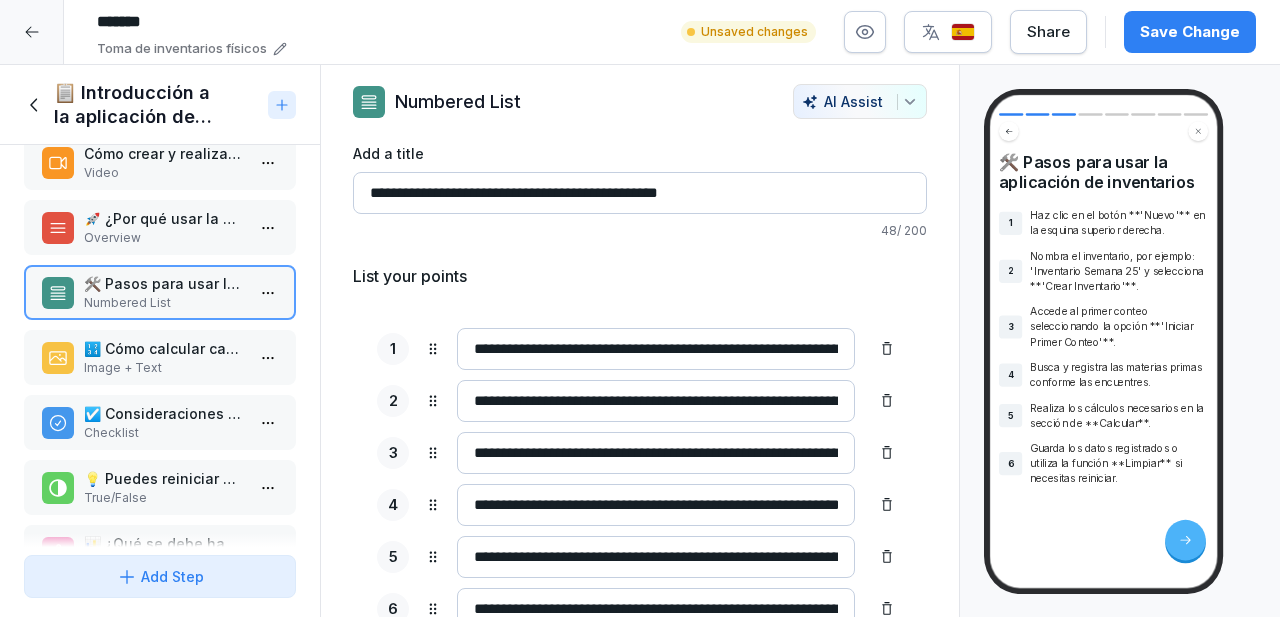 scroll, scrollTop: 32, scrollLeft: 0, axis: vertical 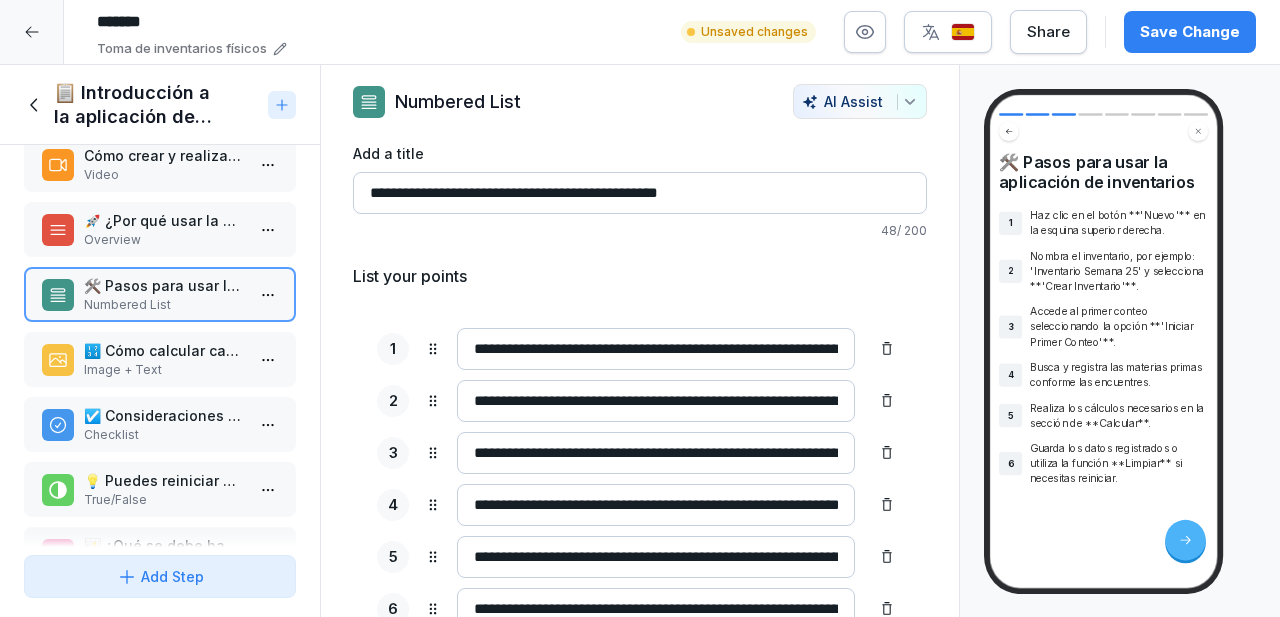 click on "2 Nombra el inventario, por ejemplo: 'Inventario Semana 25' y selecciona **'Crear Inventario'**." at bounding box center [1103, 271] 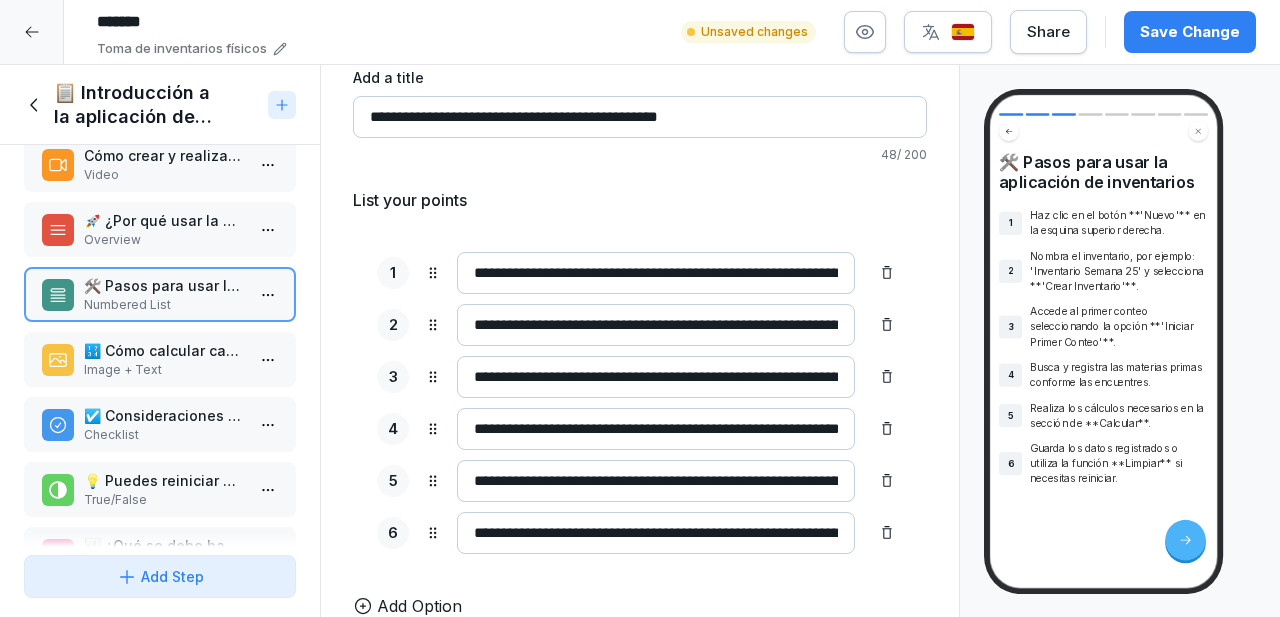 click on "🔢 Cómo calcular cantidades correctamente" at bounding box center [164, 350] 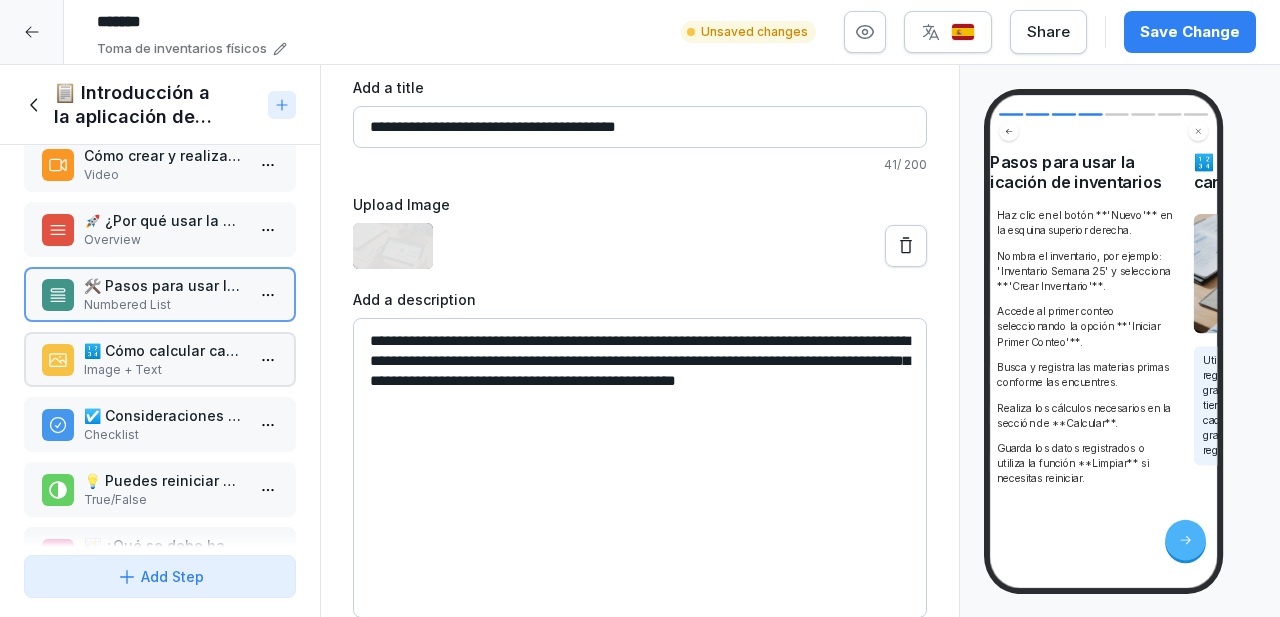 scroll, scrollTop: 78, scrollLeft: 0, axis: vertical 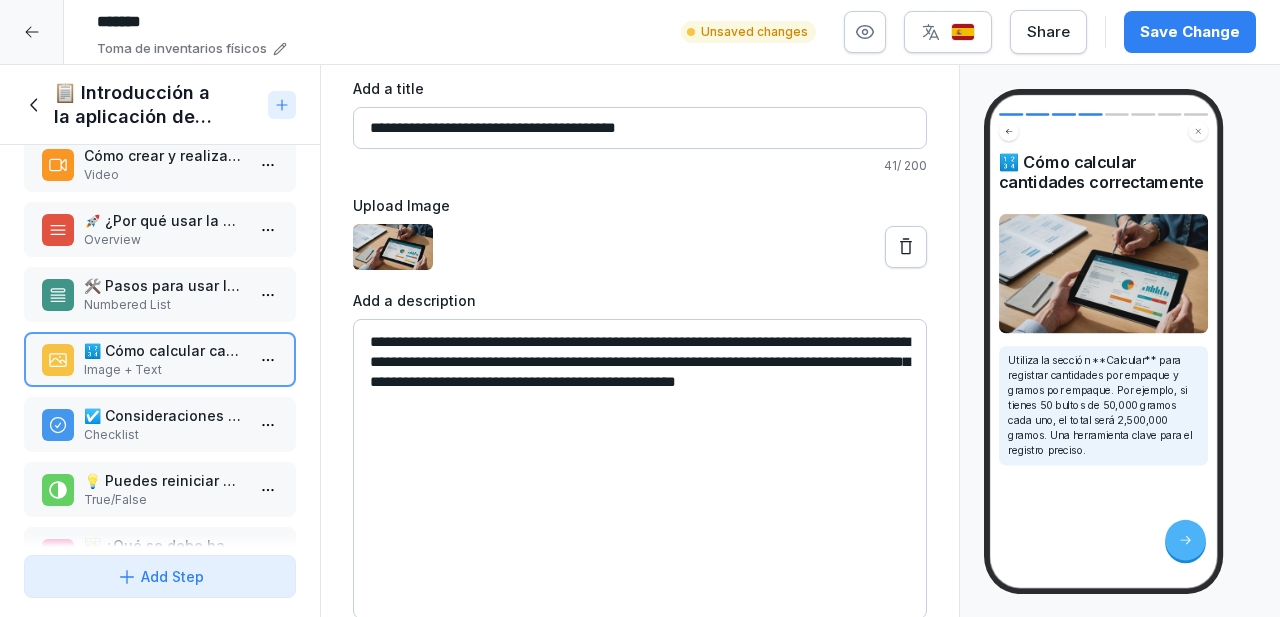 click on "☑️ Consideraciones importantes" at bounding box center (164, 415) 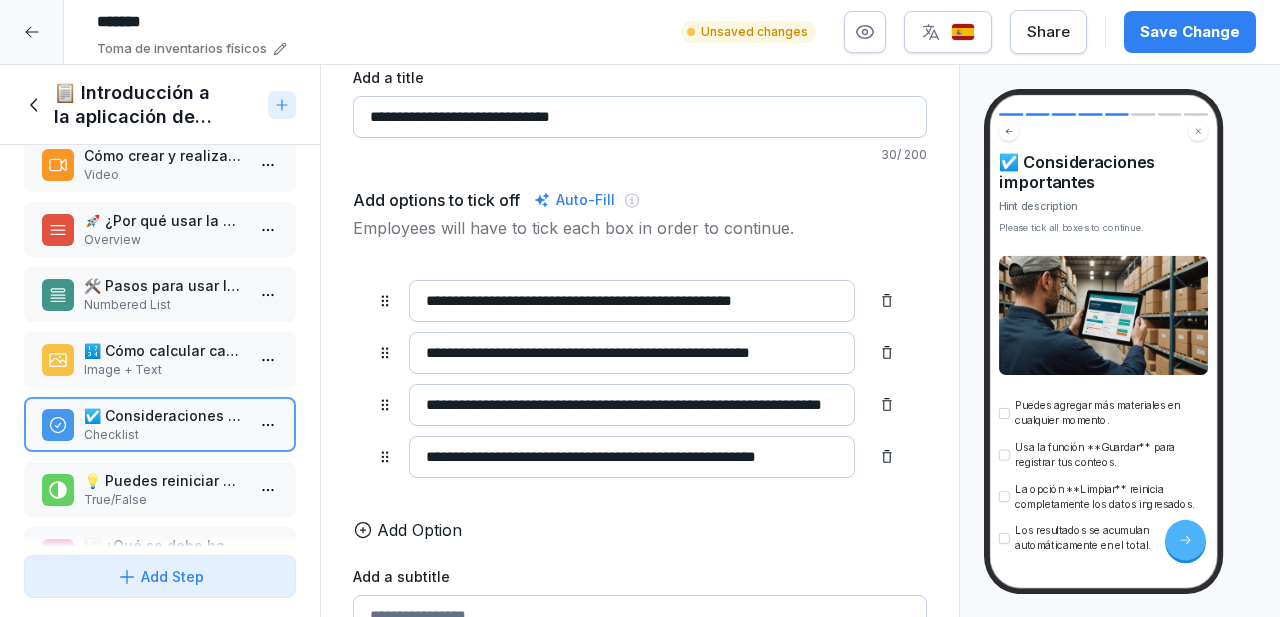 scroll, scrollTop: 137, scrollLeft: 0, axis: vertical 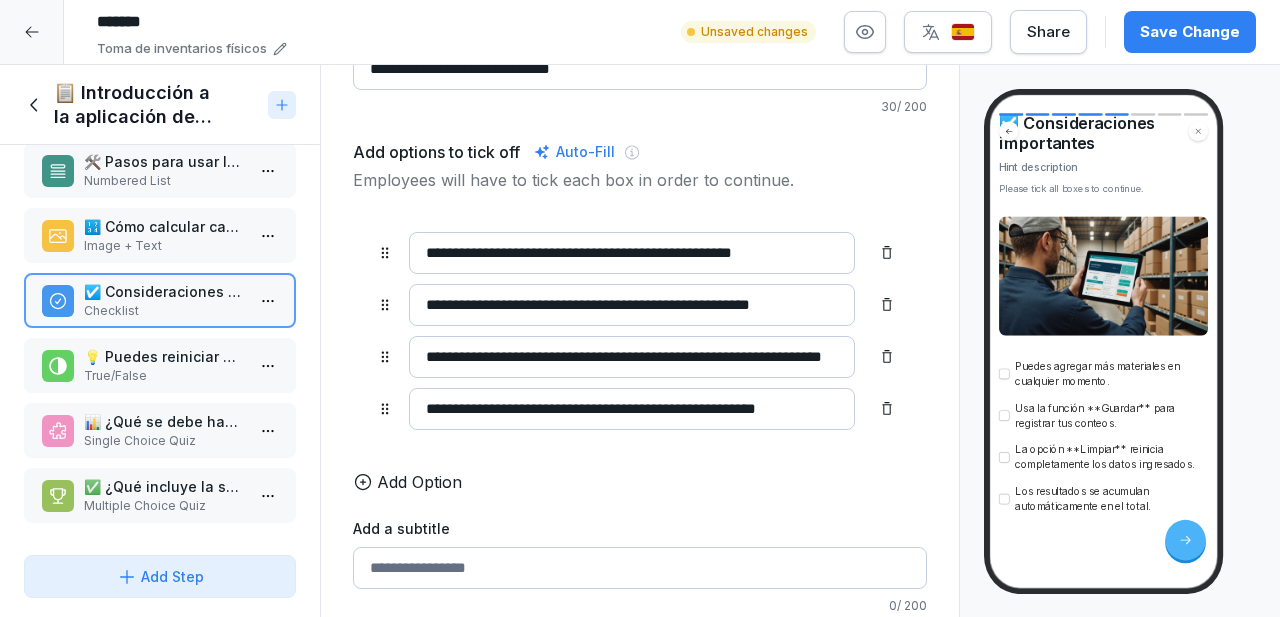 click on "True/False" at bounding box center (164, 376) 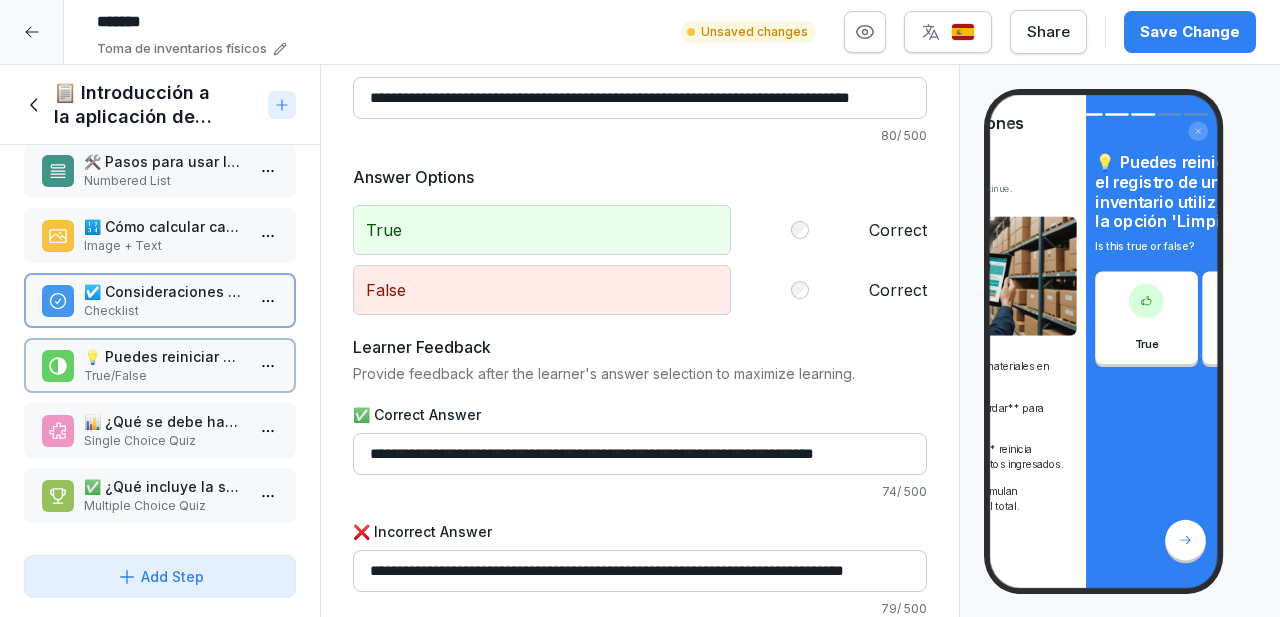 scroll, scrollTop: 108, scrollLeft: 0, axis: vertical 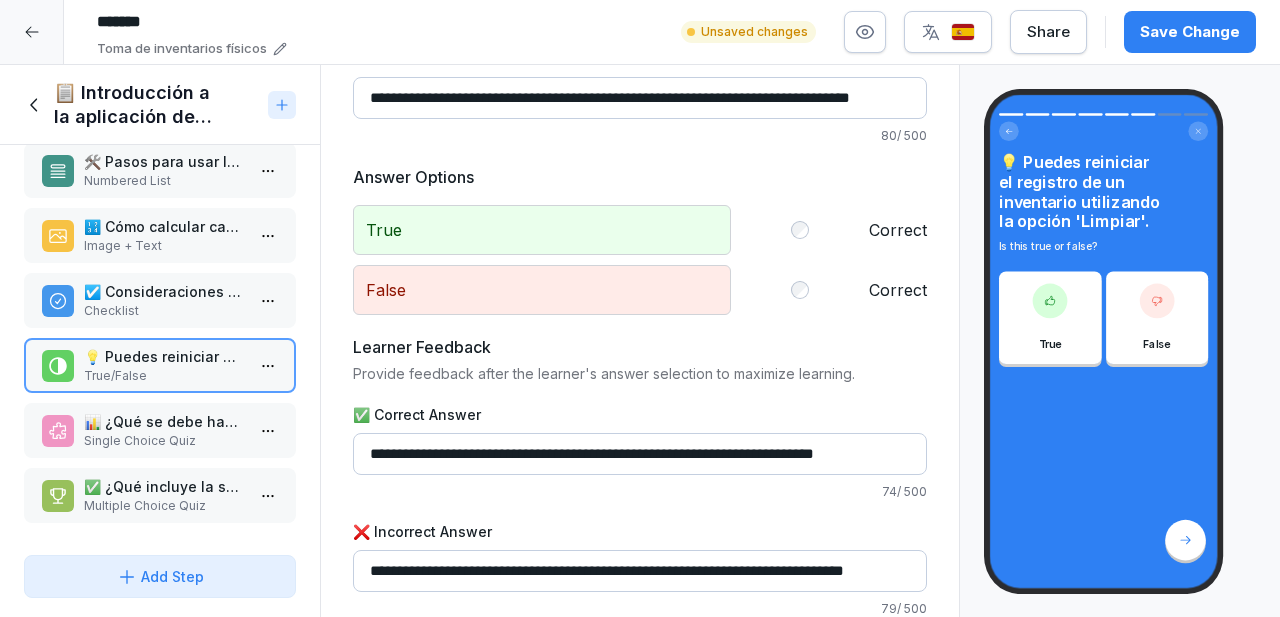 click on "Single Choice Quiz" at bounding box center [164, 441] 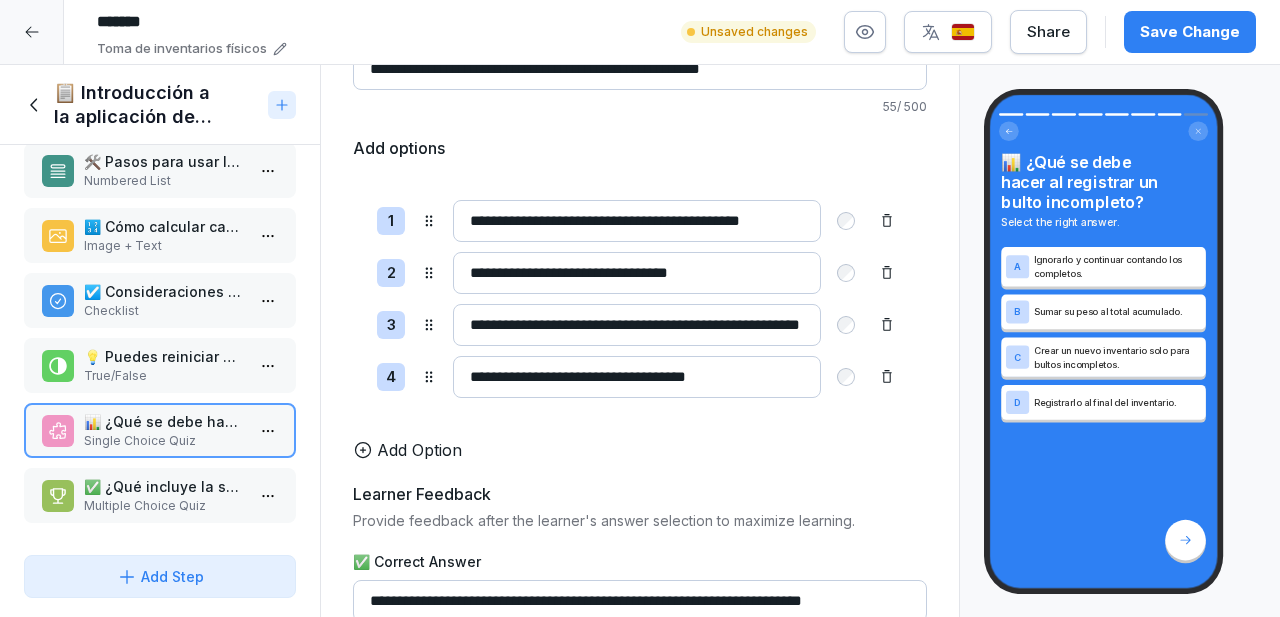 click on "Multiple Choice Quiz" at bounding box center (164, 506) 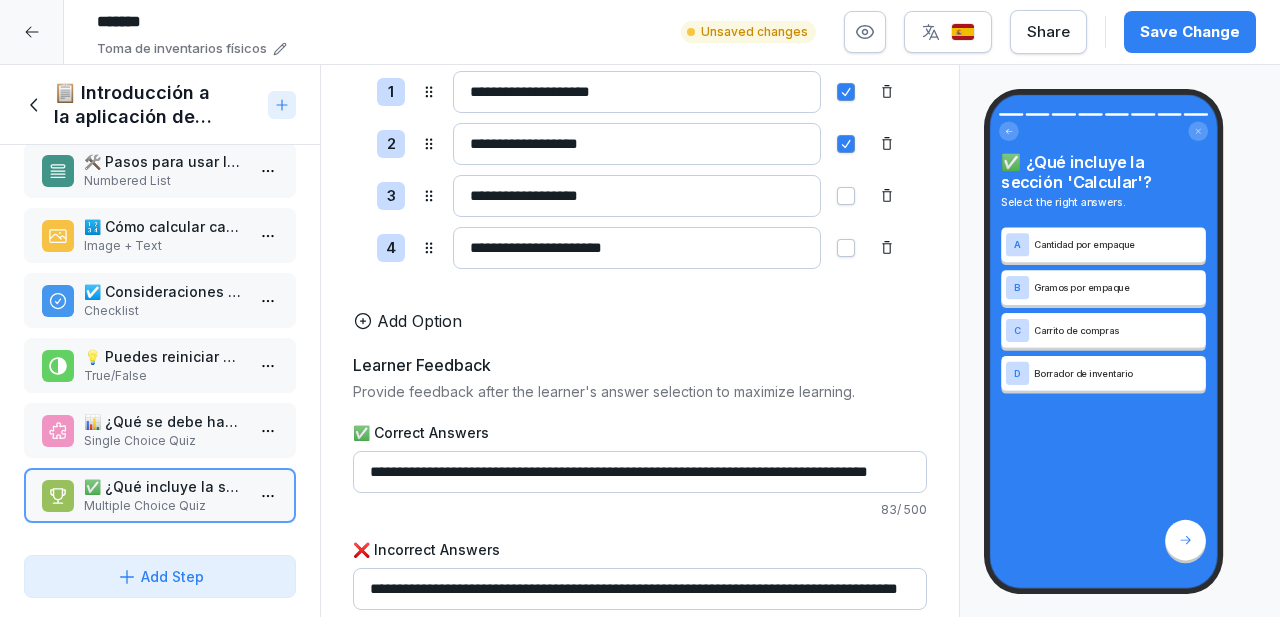 scroll, scrollTop: 284, scrollLeft: 0, axis: vertical 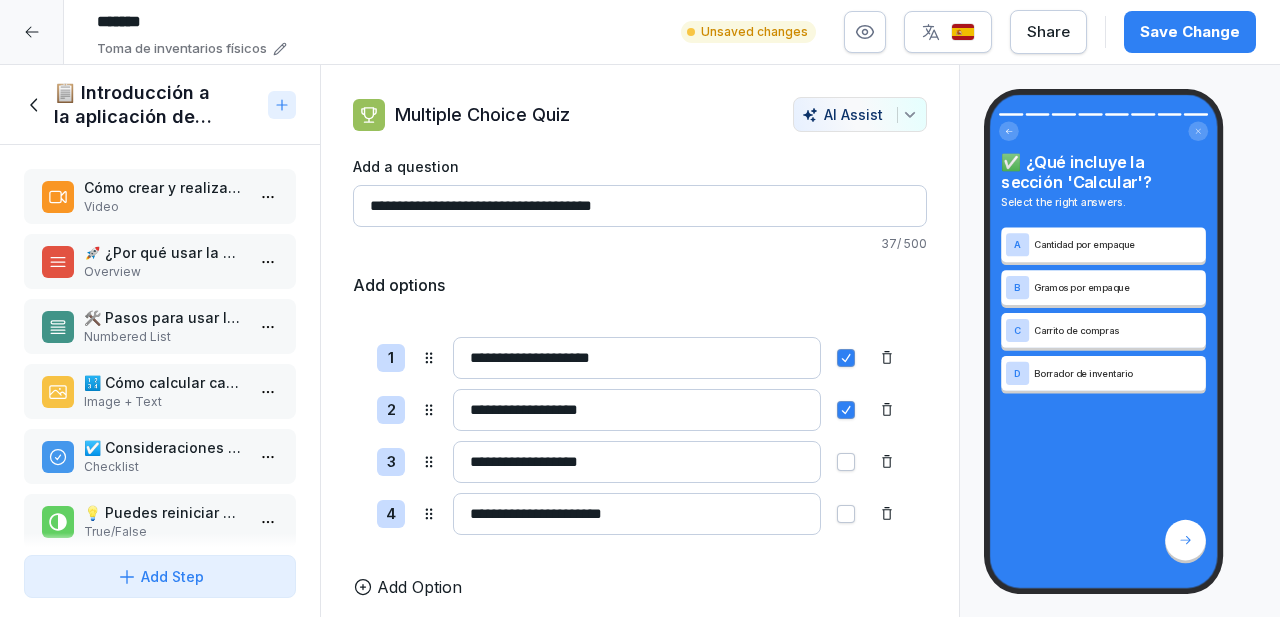 click on "Save Change" at bounding box center (1190, 32) 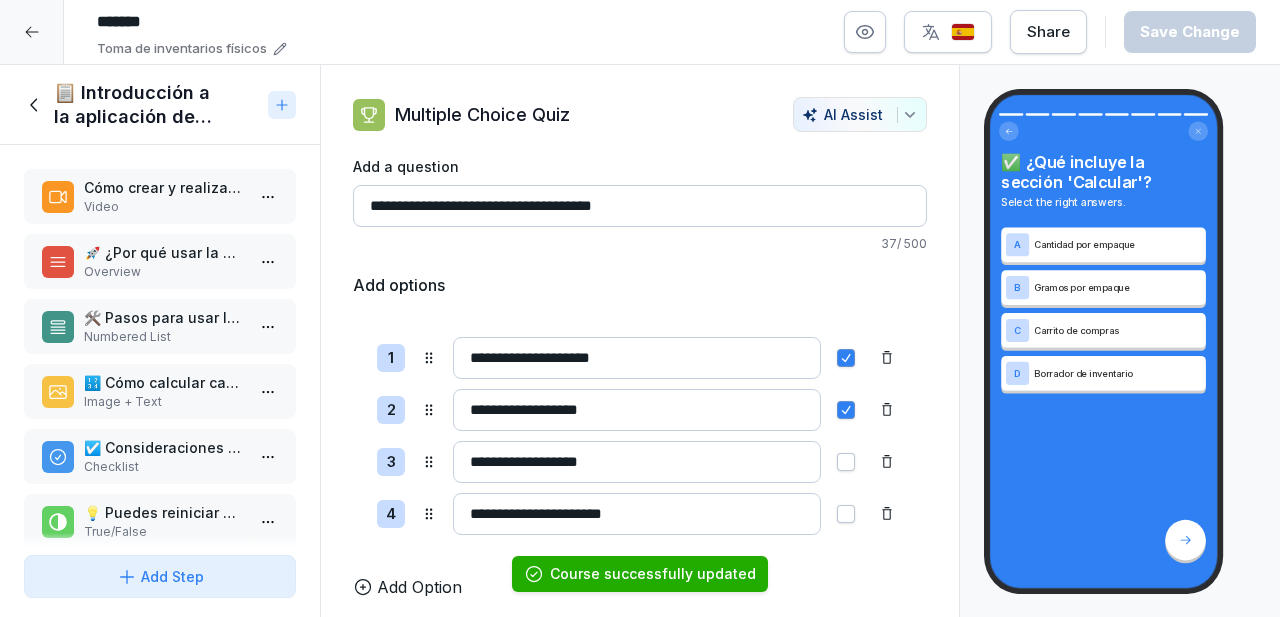 click 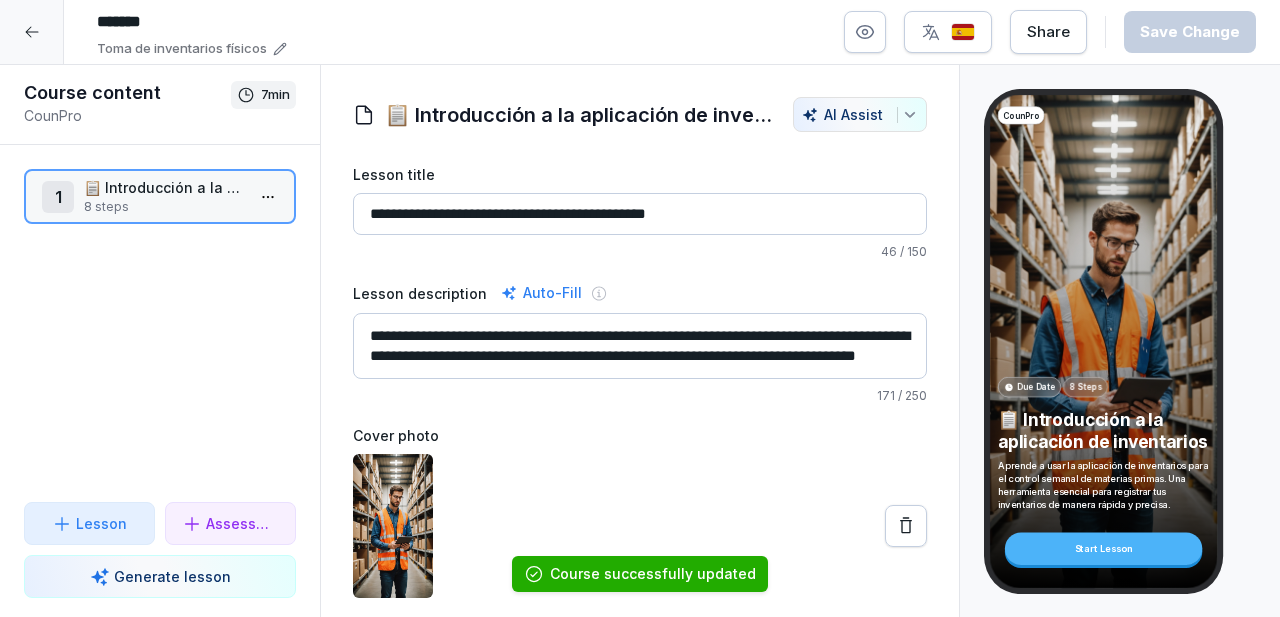 click on "1 📋 Introducción a la aplicación de inventarios 8 steps
To pick up a draggable item, press the space bar.
While dragging, use the arrow keys to move the item.
Press space again to drop the item in its new position, or press escape to cancel.
Draggable item gtqz6c8q2lj0w0cm3ehxoadh was dropped over droppable area gtqz6c8q2lj0w0cm3ehxoadh" at bounding box center (160, 323) 